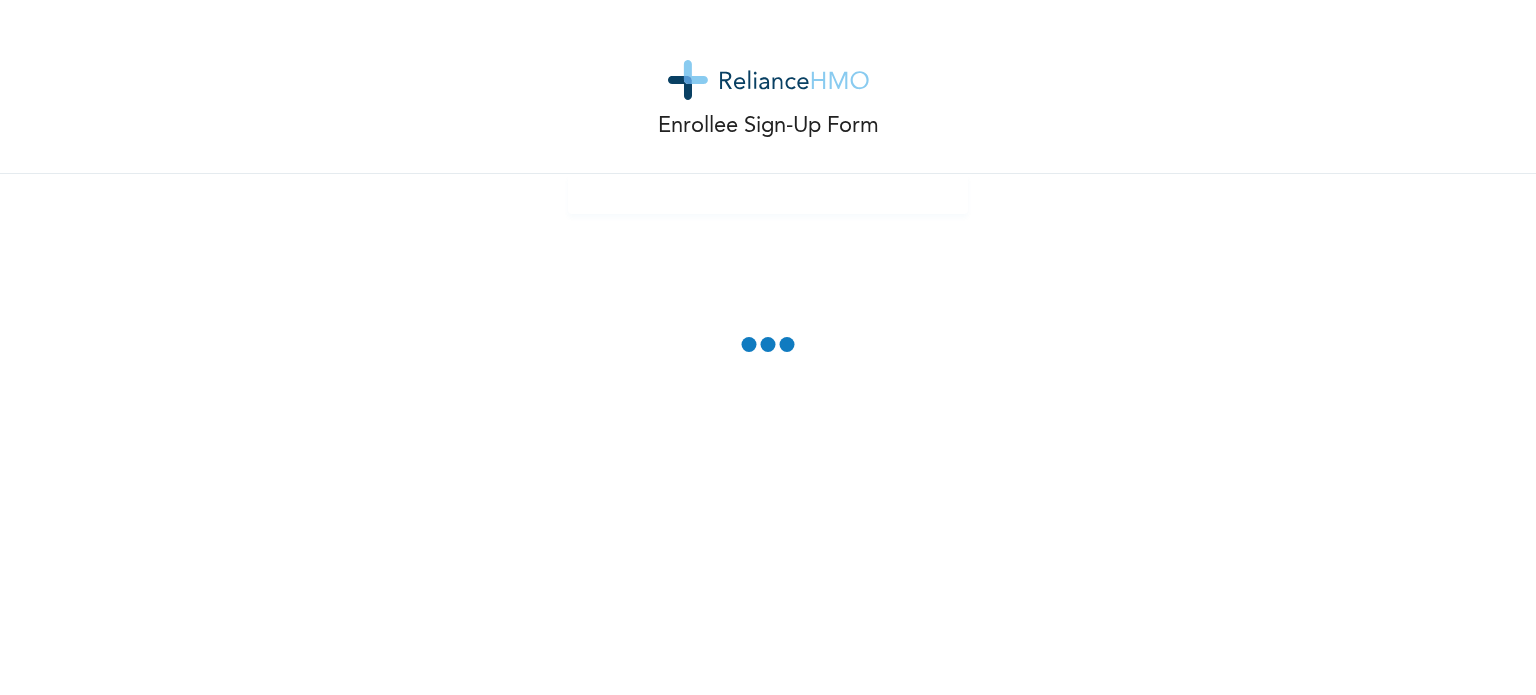 scroll, scrollTop: 0, scrollLeft: 0, axis: both 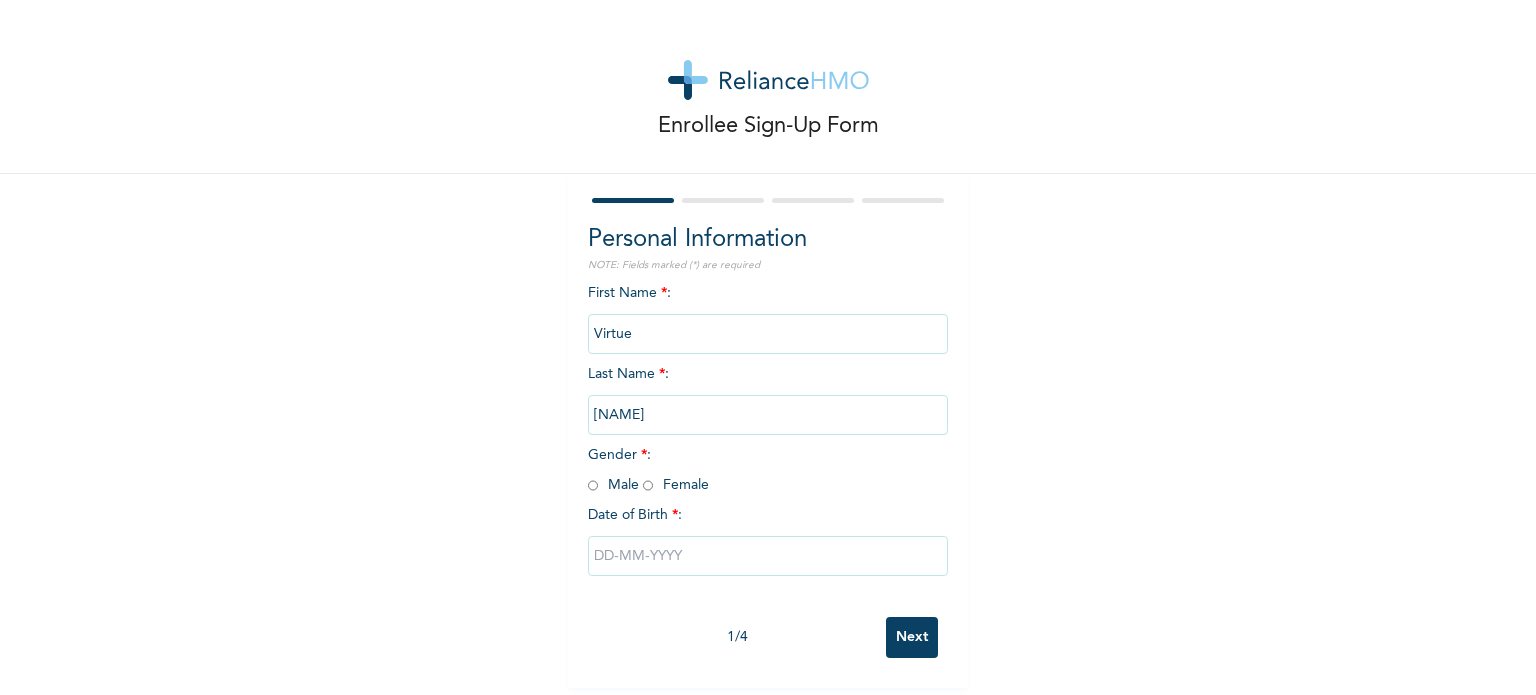 click on "First Name * : [NAME] Last Name * : [NAME] Gender * : Male Female Date of Birth * :" at bounding box center [768, 445] 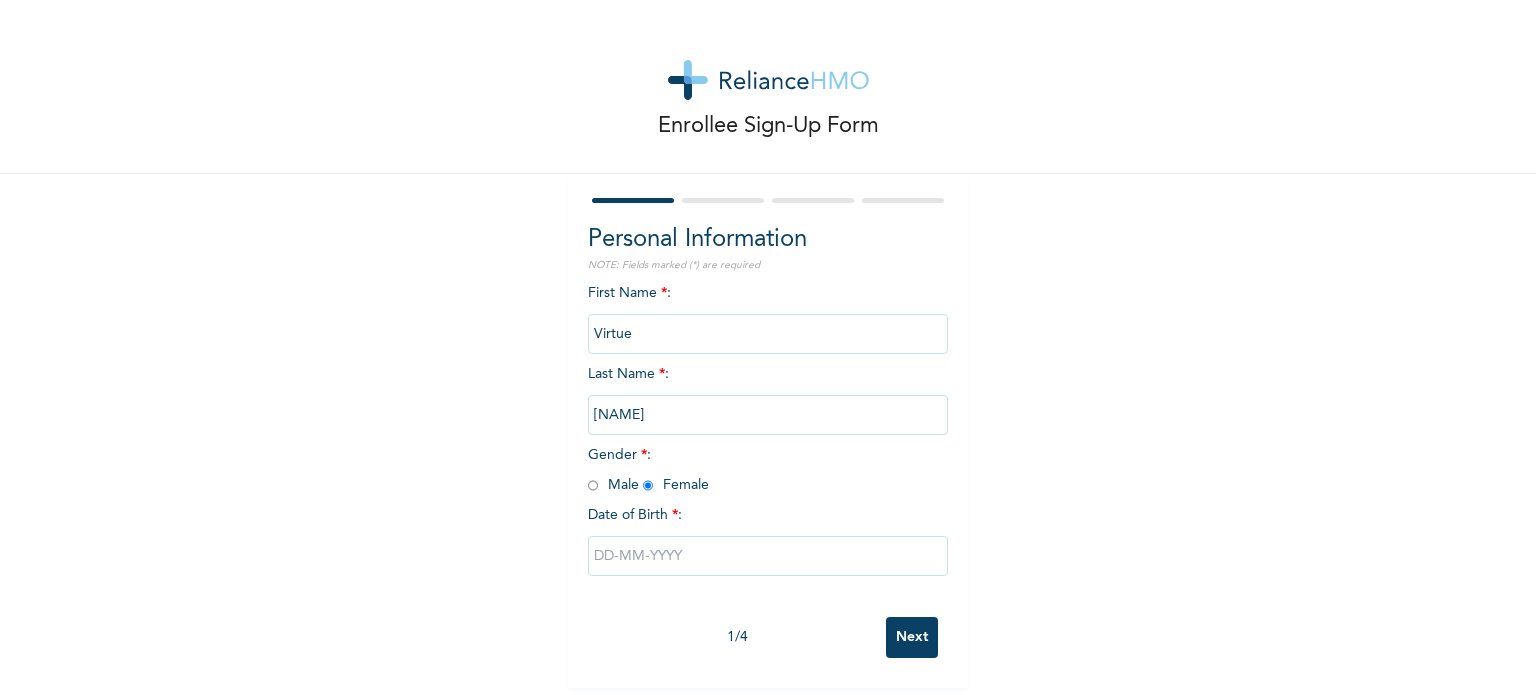 radio on "true" 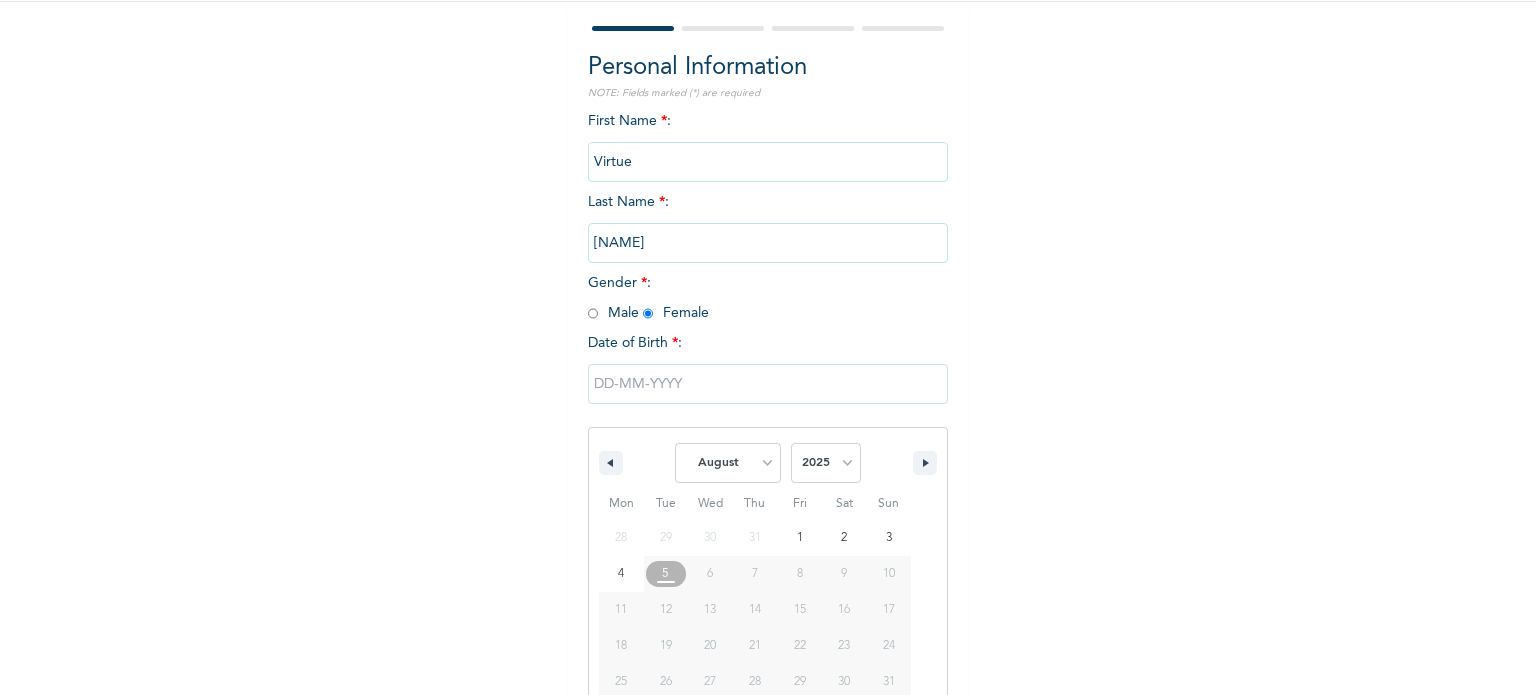 scroll, scrollTop: 213, scrollLeft: 0, axis: vertical 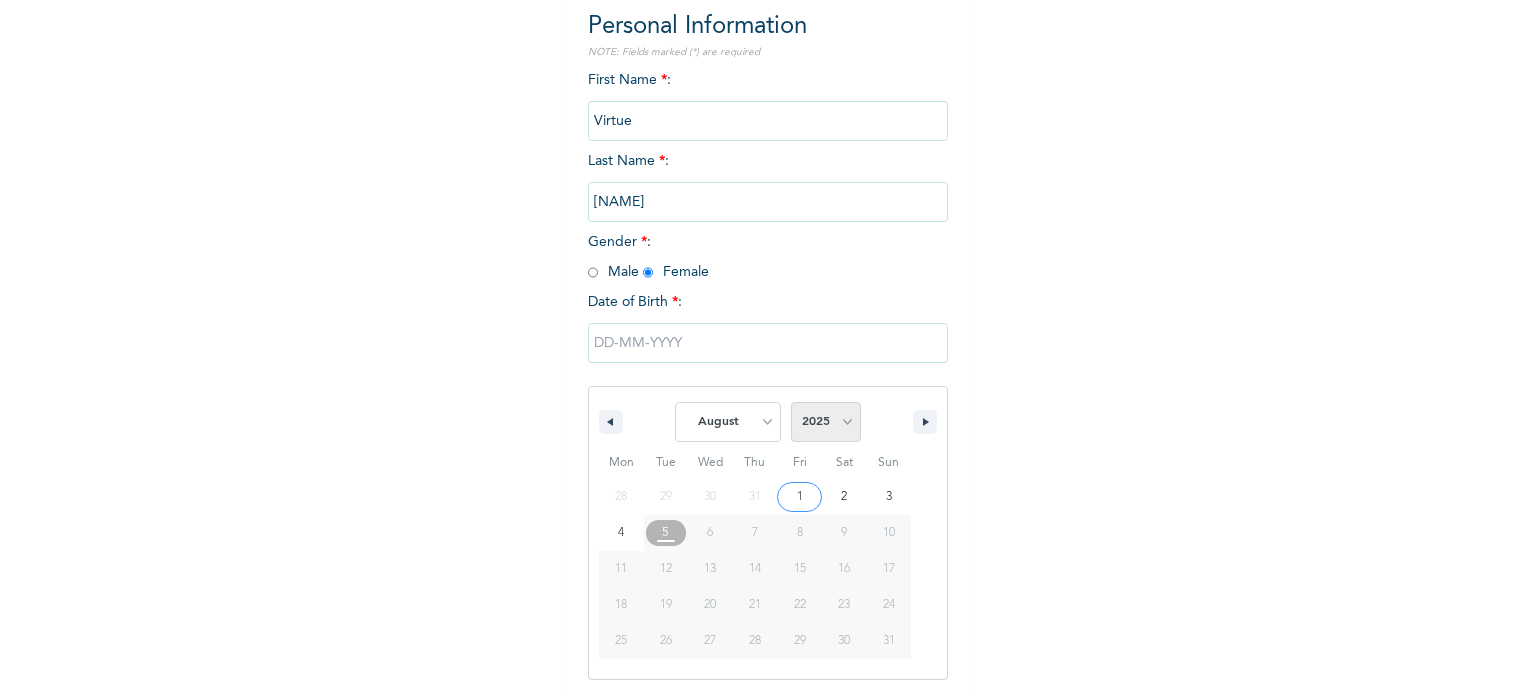 click on "2025 2024 2023 2022 2021 2020 2019 2018 2017 2016 2015 2014 2013 2012 2011 2010 2009 2008 2007 2006 2005 2004 2003 2002 2001 2000 1999 1998 1997 1996 1995 1994 1993 1992 1991 1990 1989 1988 1987 1986 1985 1984 1983 1982 1981 1980 1979 1978 1977 1976 1975 1974 1973 1972 1971 1970 1969 1968 1967 1966 1965 1964 1963 1962 1961 1960" at bounding box center (826, 422) 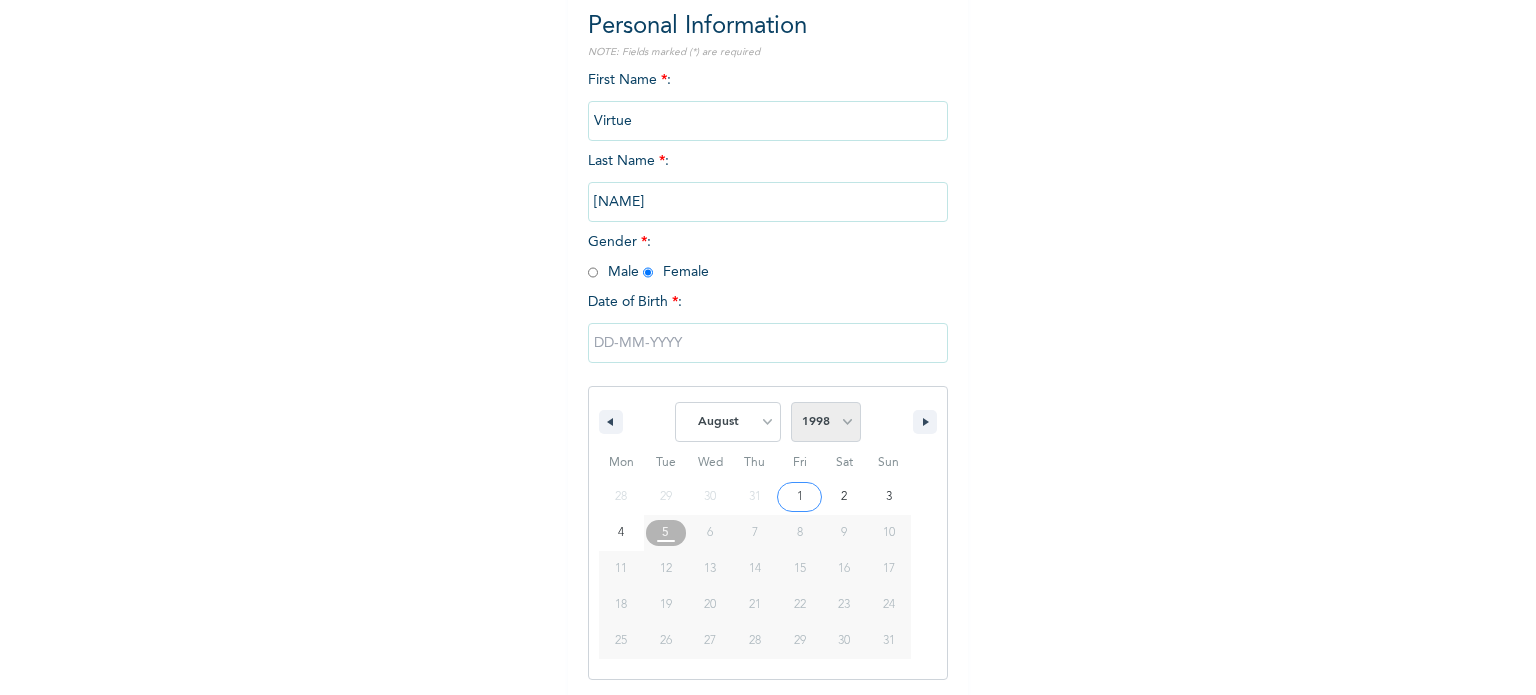click on "2025 2024 2023 2022 2021 2020 2019 2018 2017 2016 2015 2014 2013 2012 2011 2010 2009 2008 2007 2006 2005 2004 2003 2002 2001 2000 1999 1998 1997 1996 1995 1994 1993 1992 1991 1990 1989 1988 1987 1986 1985 1984 1983 1982 1981 1980 1979 1978 1977 1976 1975 1974 1973 1972 1971 1970 1969 1968 1967 1966 1965 1964 1963 1962 1961 1960" at bounding box center [826, 422] 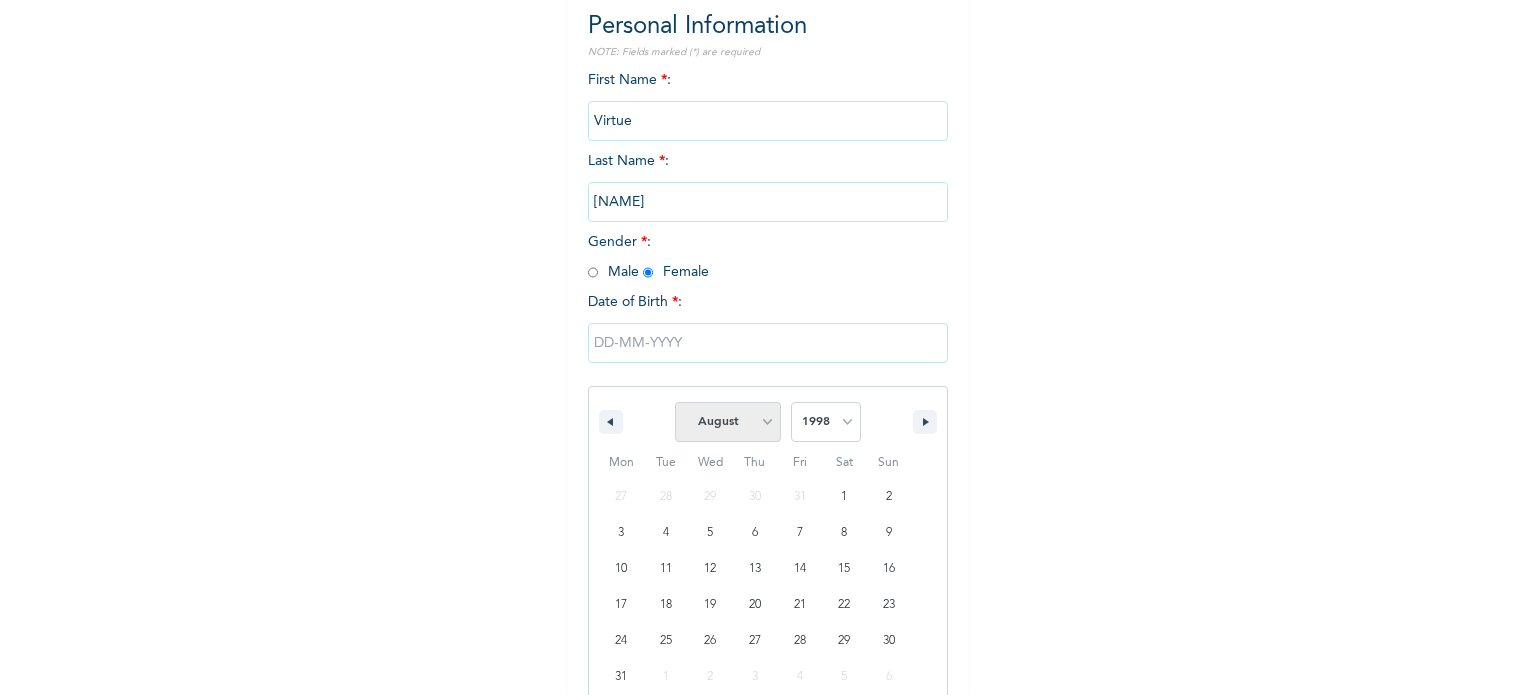 click on "January February March April May June July August September October November December" at bounding box center [728, 422] 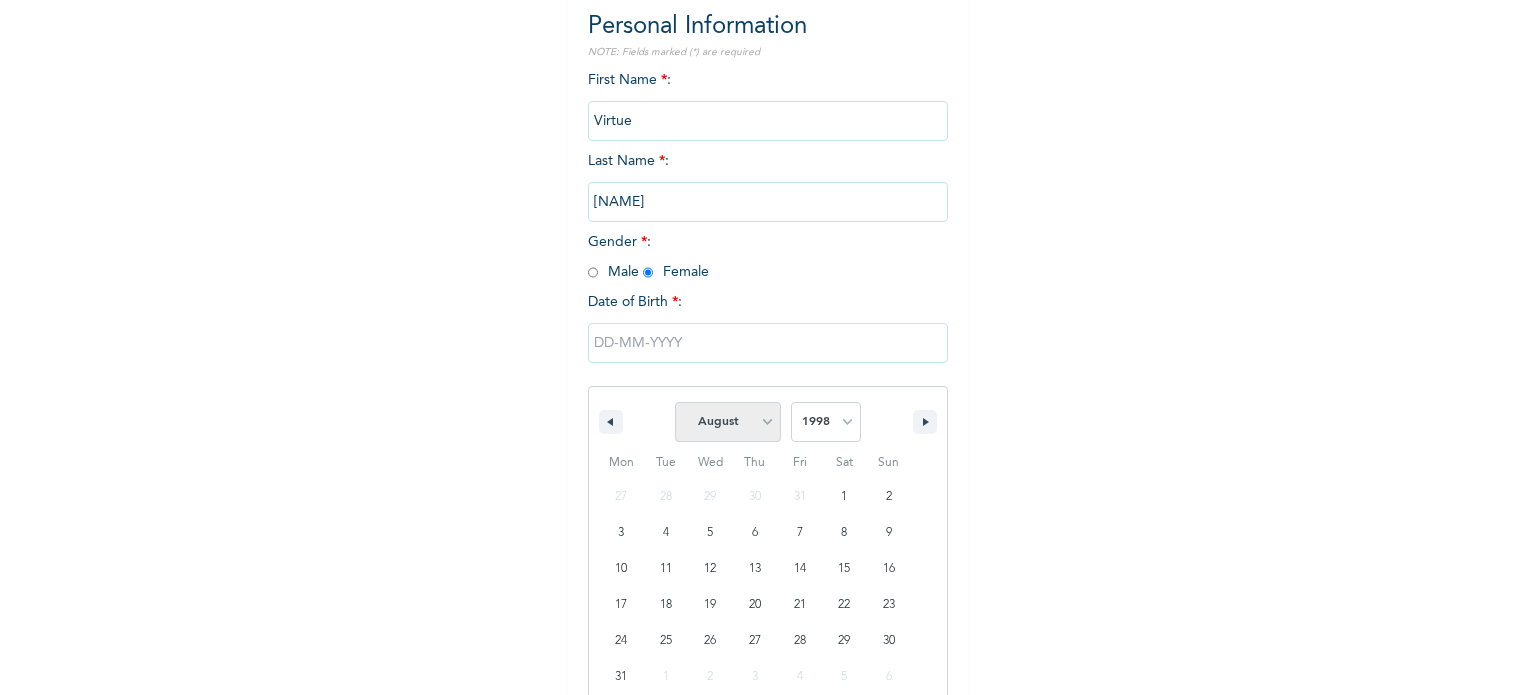 select on "4" 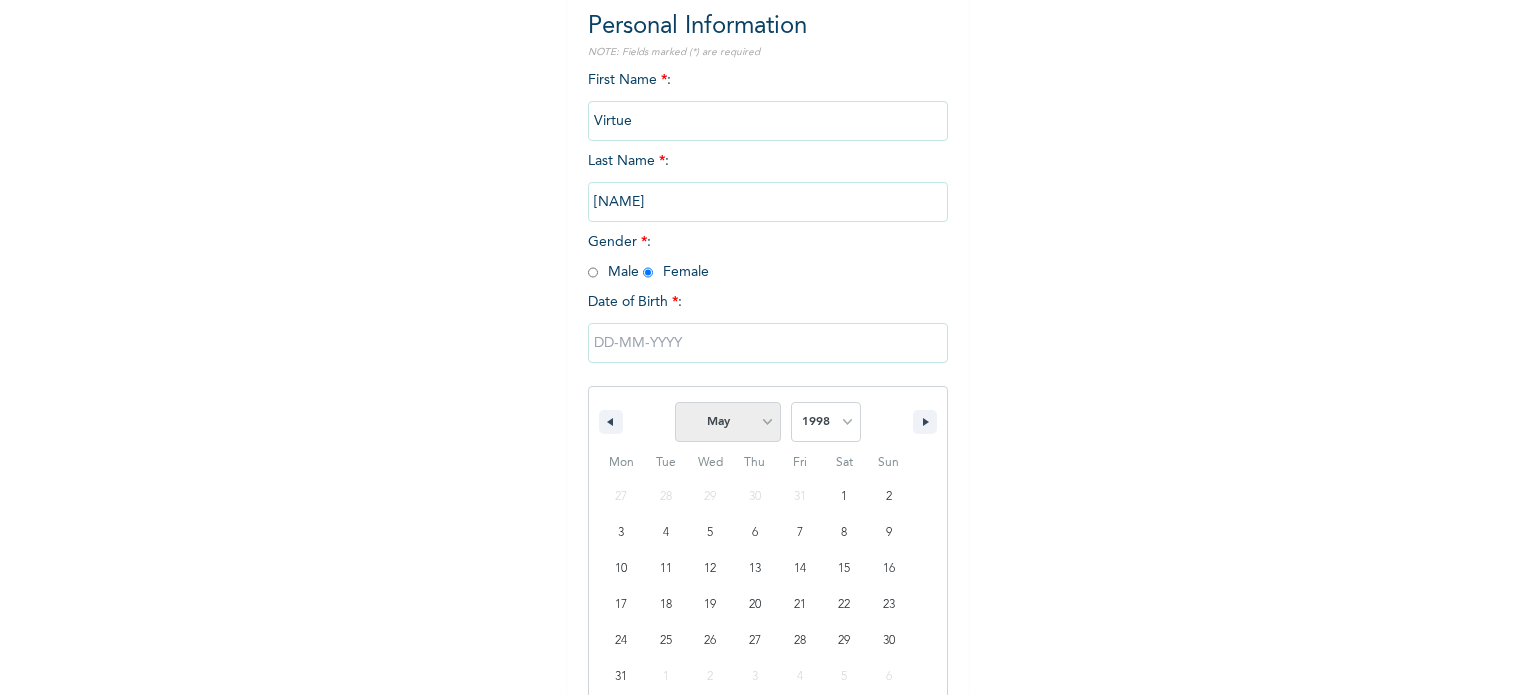 click on "January February March April May June July August September October November December" at bounding box center [728, 422] 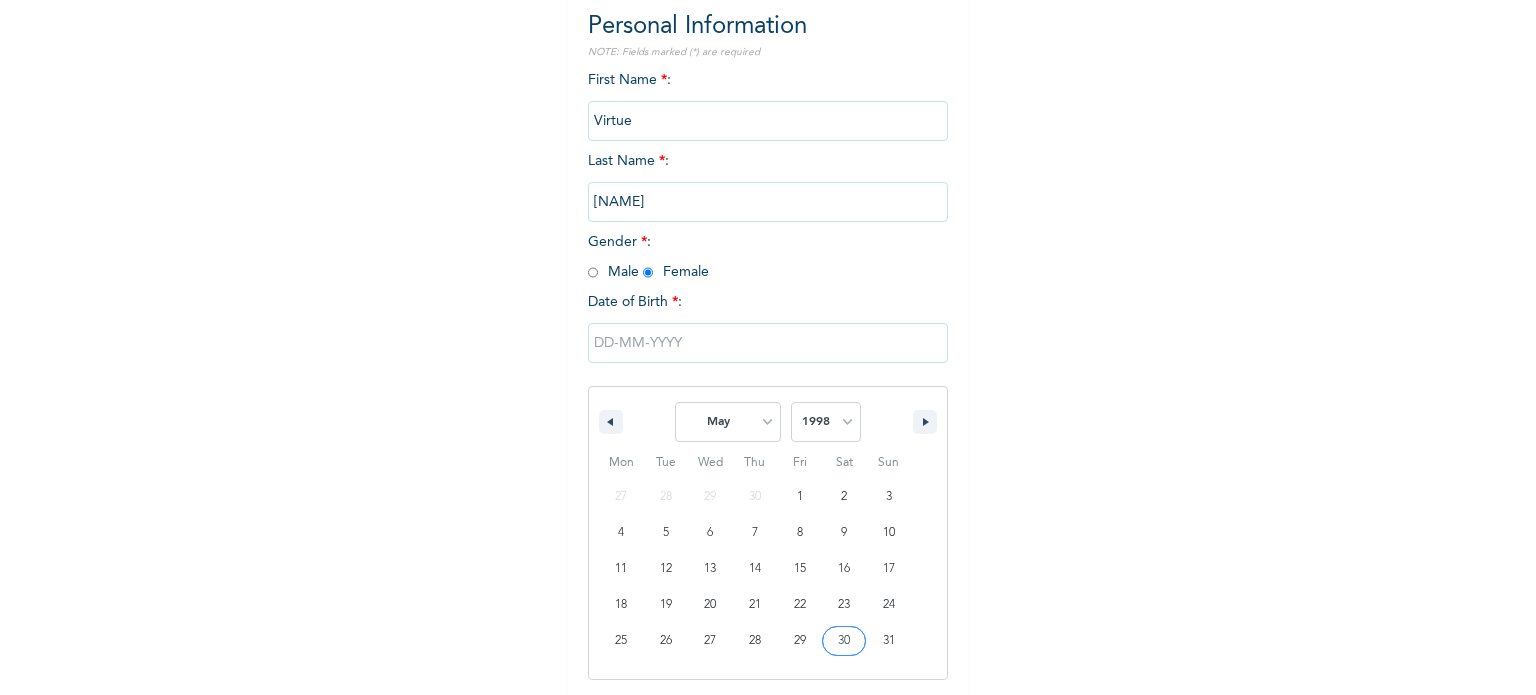 type on "[DATE]" 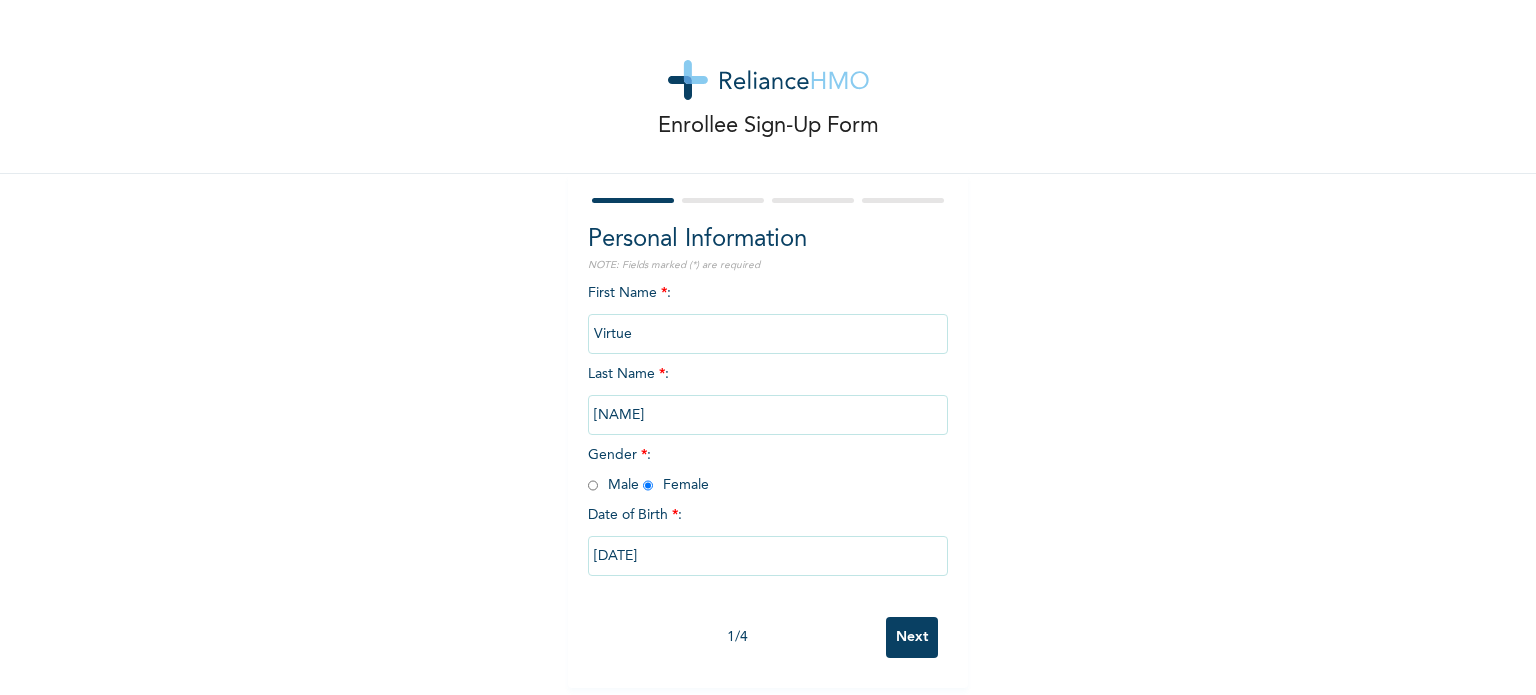 scroll, scrollTop: 8, scrollLeft: 0, axis: vertical 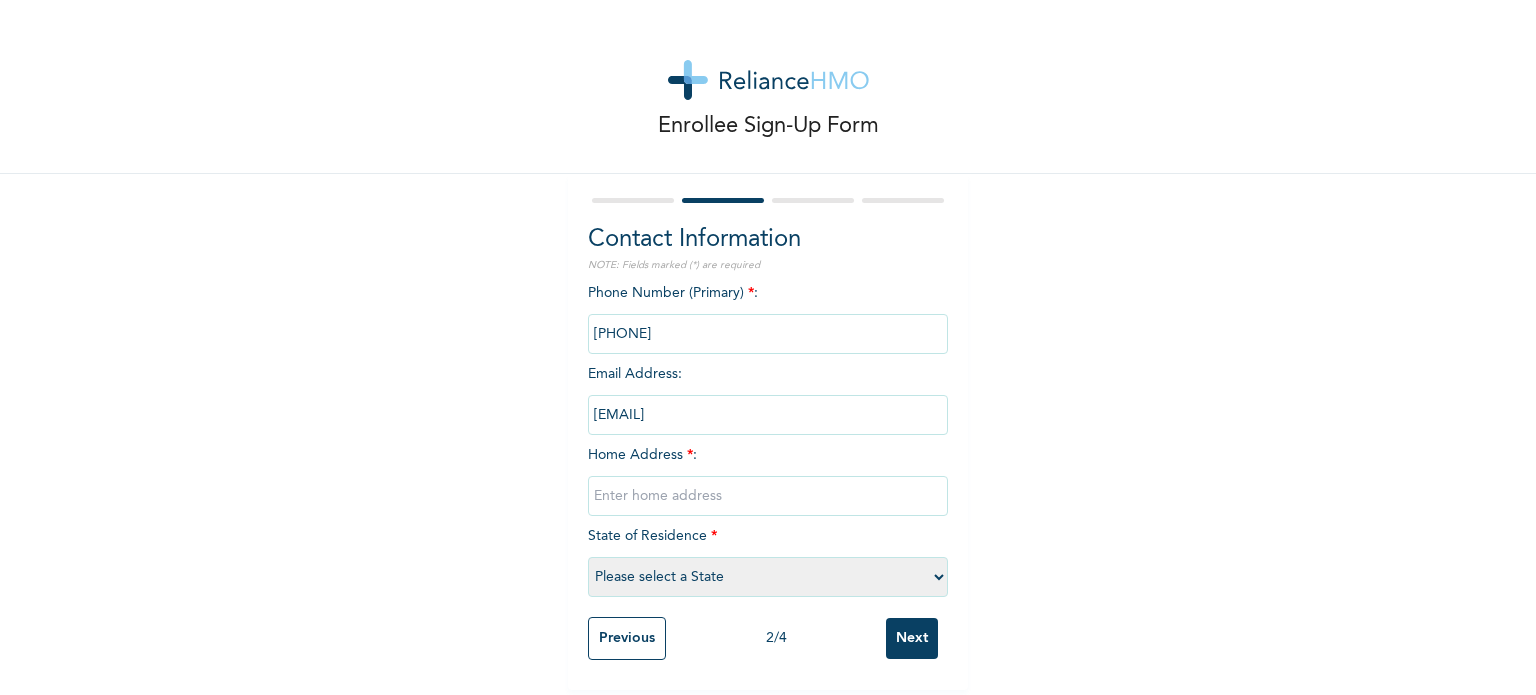 click at bounding box center [768, 496] 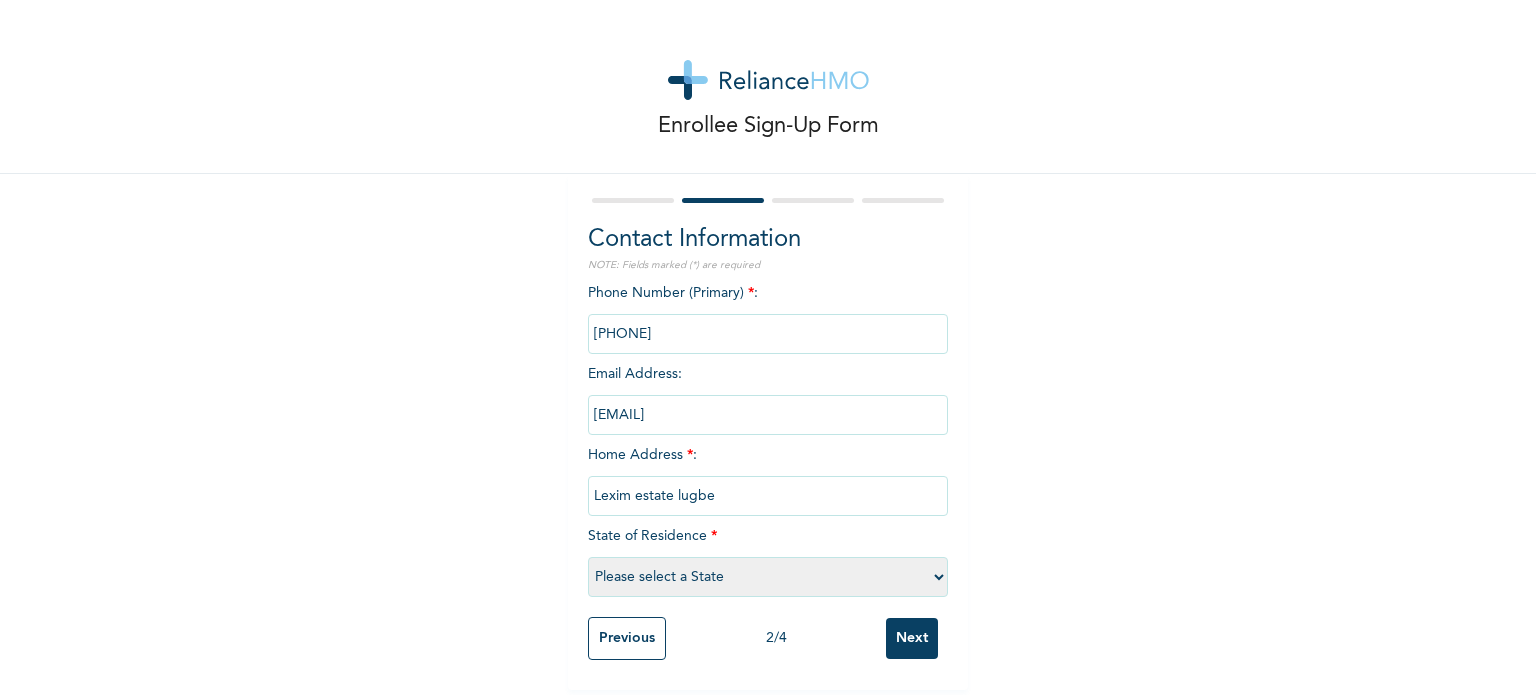 type on "Lexim estate lugbe" 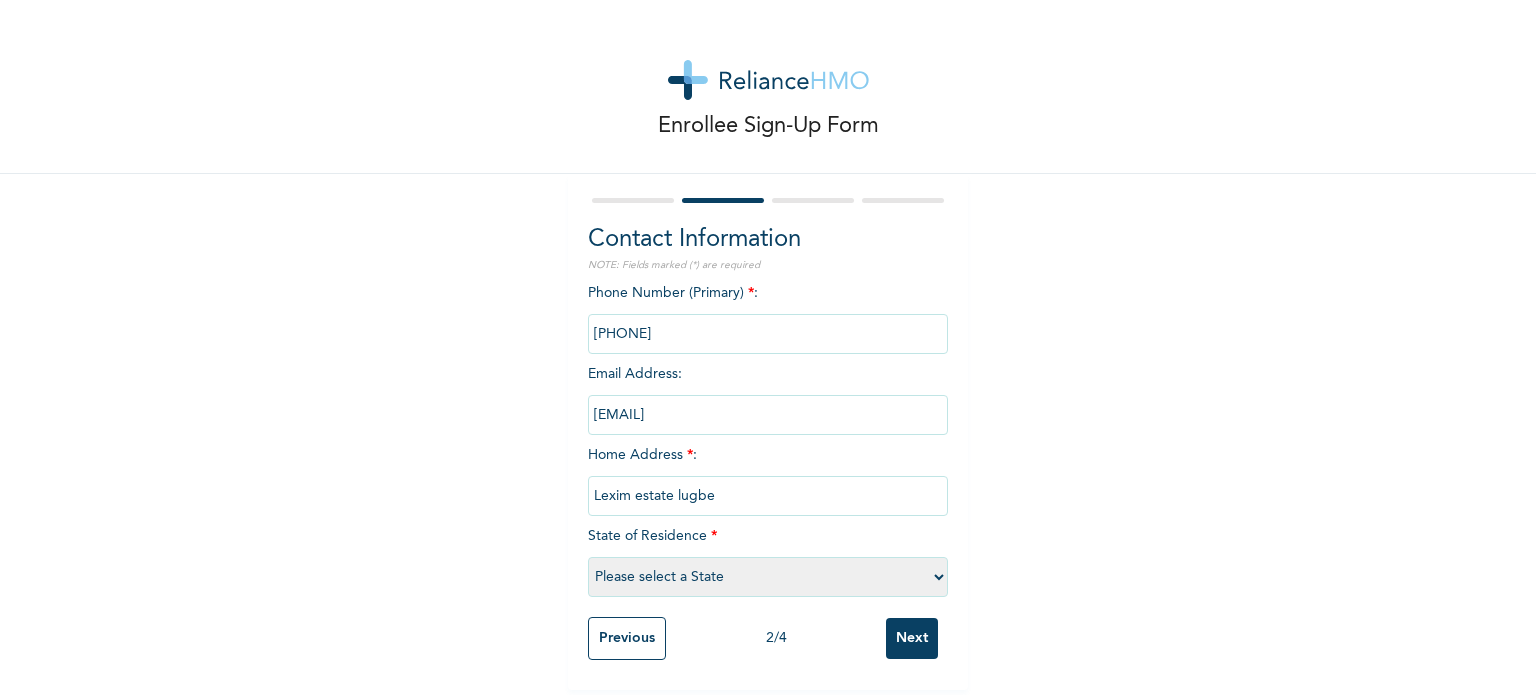 click on "Please select a State Abia Abuja (FCT) Adamawa Akwa Ibom Anambra Bauchi Bayelsa Benue Borno Cross River Delta Ebonyi Edo Ekiti Enugu Gombe Imo Jigawa Kaduna Kano Katsina Kebbi Kogi Kwara Lagos Nasarawa Niger Ogun Ondo Osun Oyo Plateau Rivers Sokoto Taraba Yobe Zamfara" at bounding box center [768, 577] 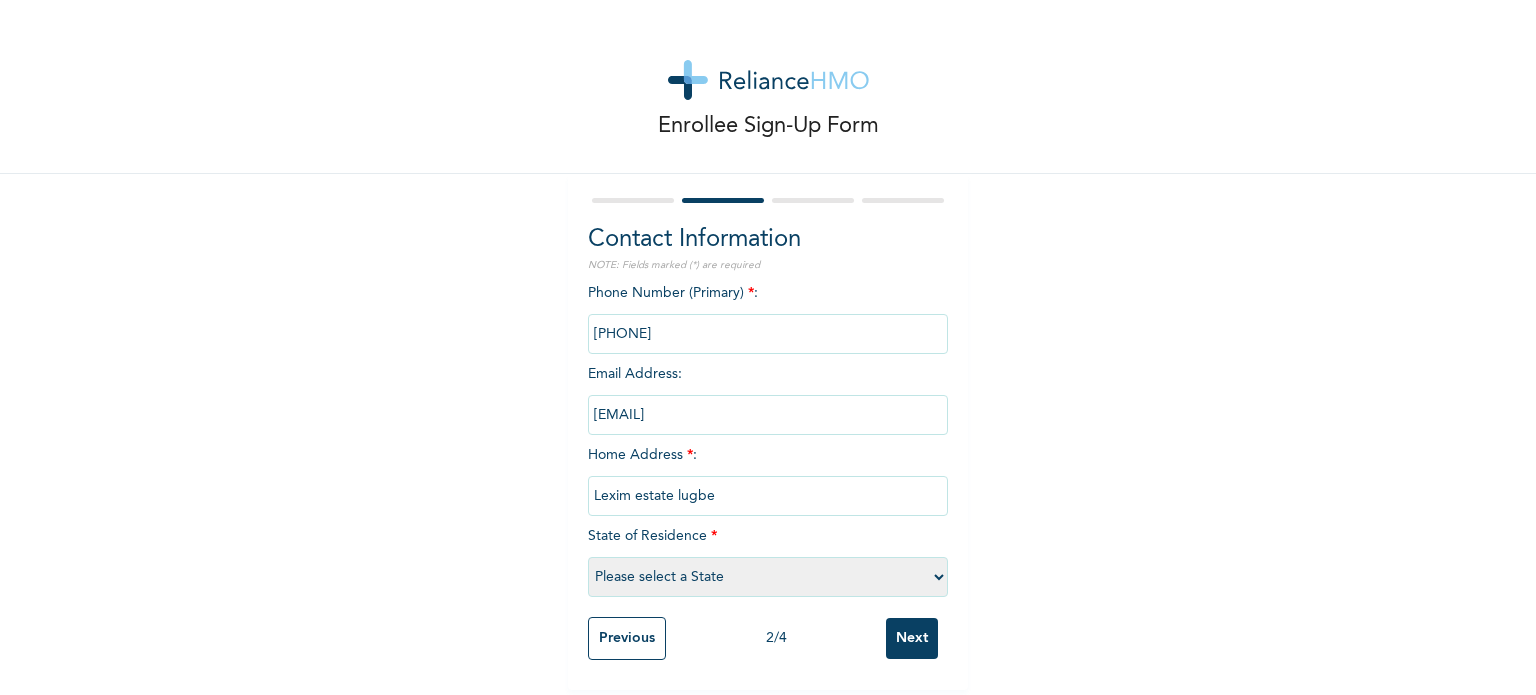select on "15" 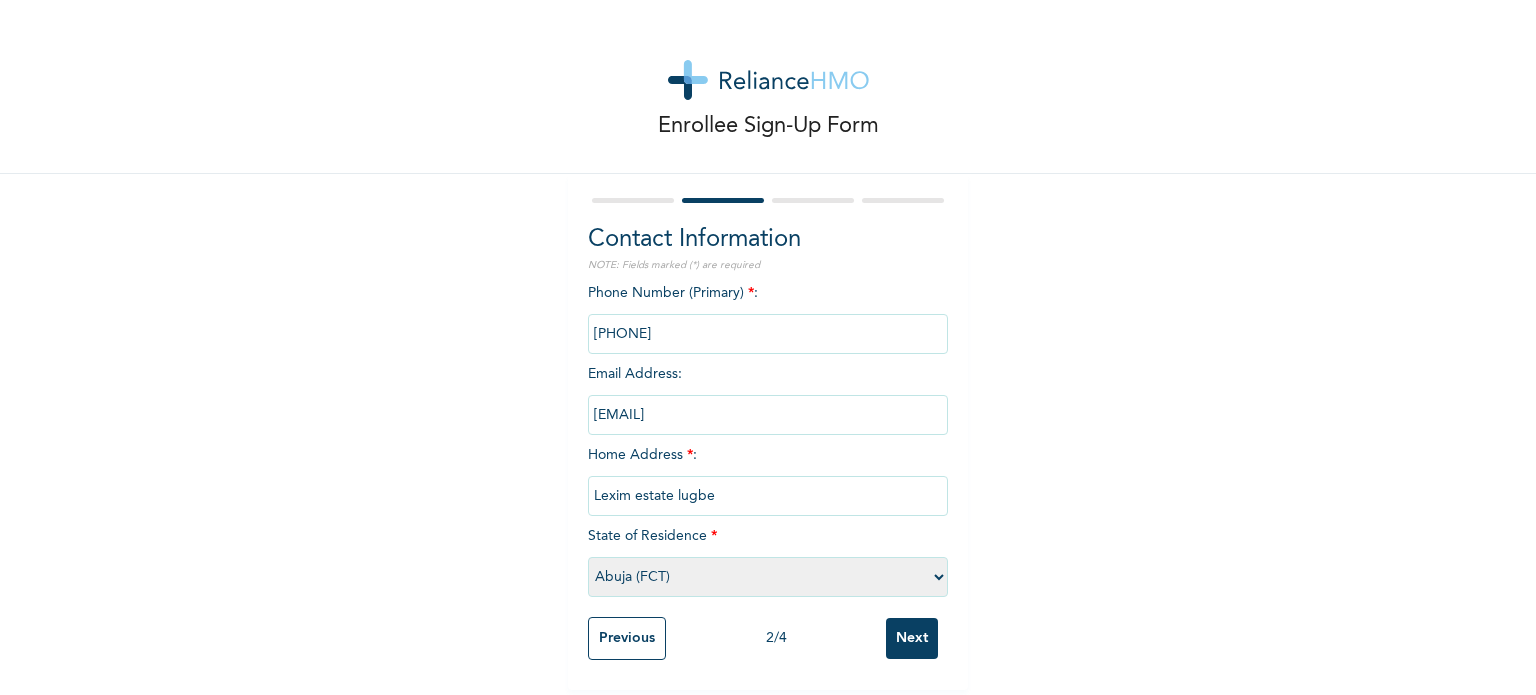 click on "Please select a State Abia Abuja (FCT) Adamawa Akwa Ibom Anambra Bauchi Bayelsa Benue Borno Cross River Delta Ebonyi Edo Ekiti Enugu Gombe Imo Jigawa Kaduna Kano Katsina Kebbi Kogi Kwara Lagos Nasarawa Niger Ogun Ondo Osun Oyo Plateau Rivers Sokoto Taraba Yobe Zamfara" at bounding box center (768, 577) 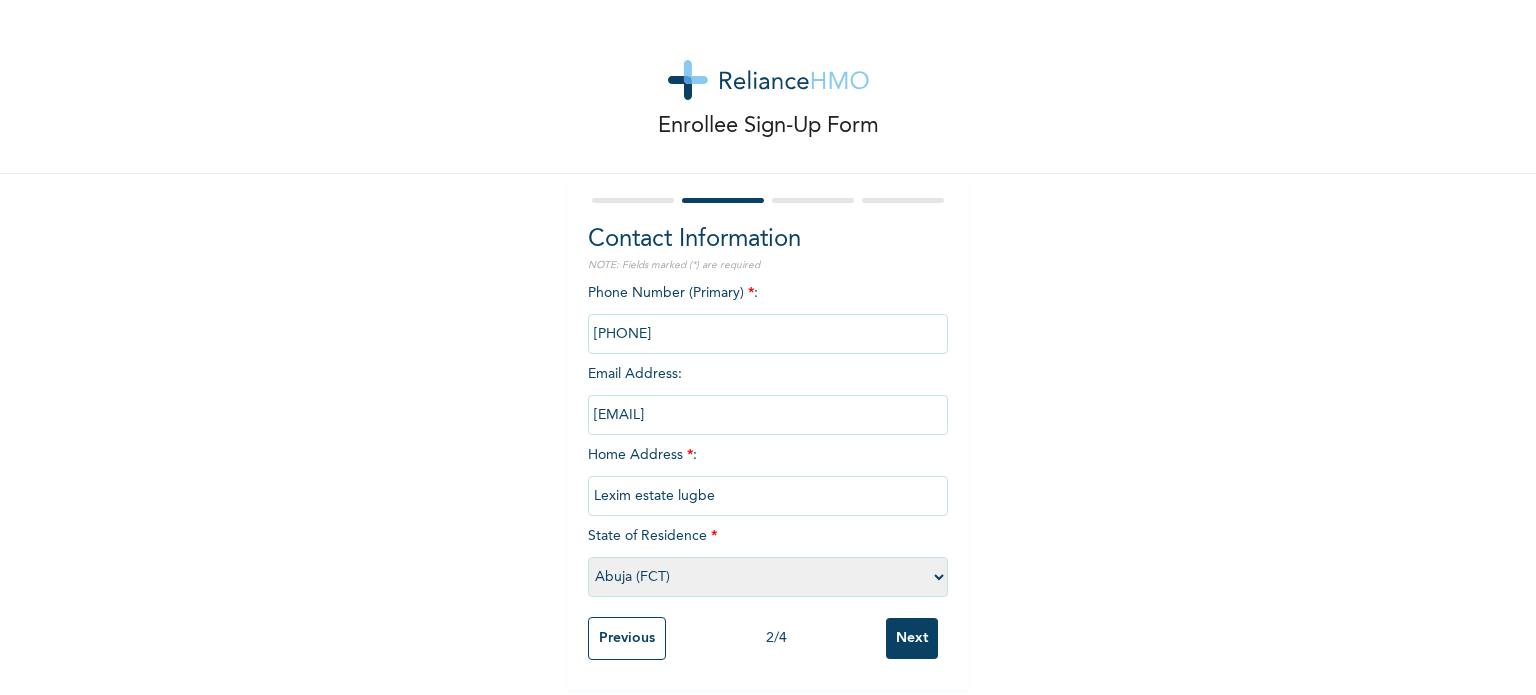 click on "Next" at bounding box center (912, 638) 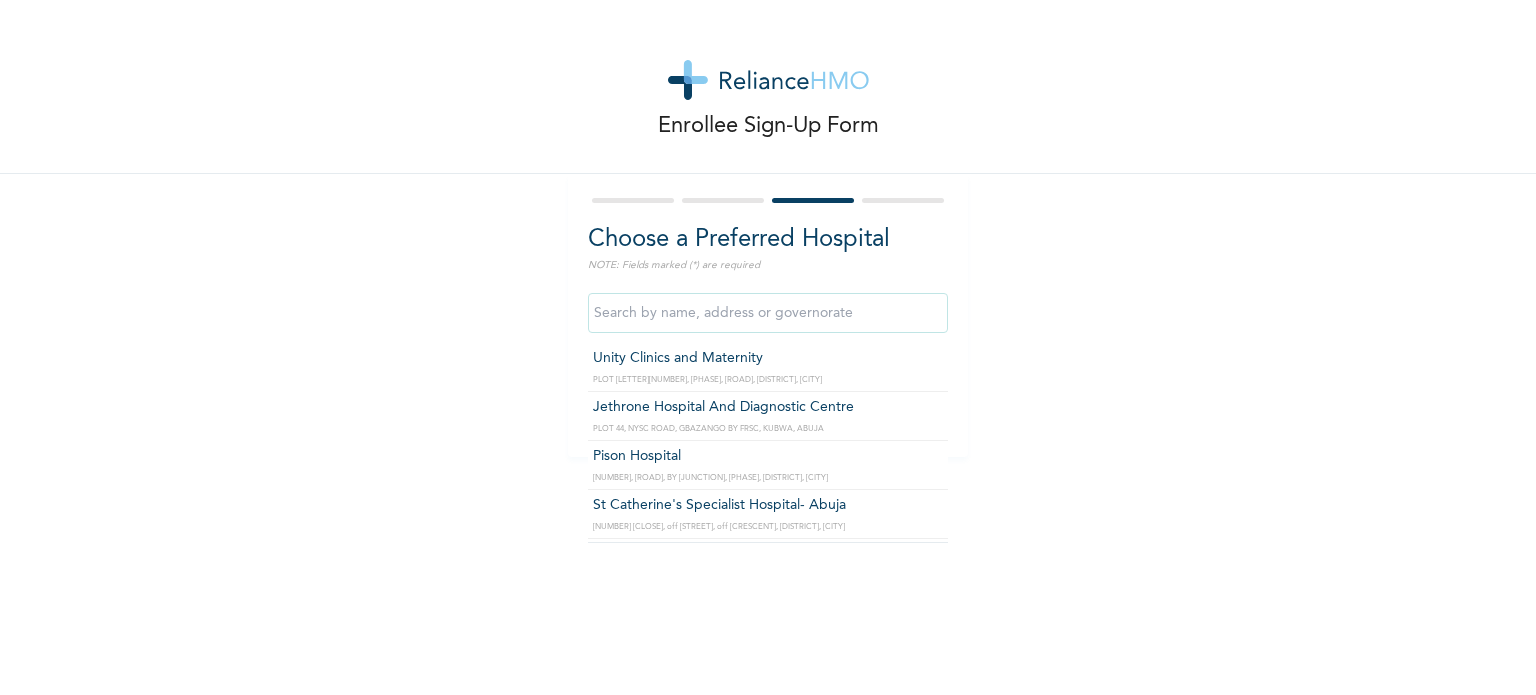 click at bounding box center (768, 313) 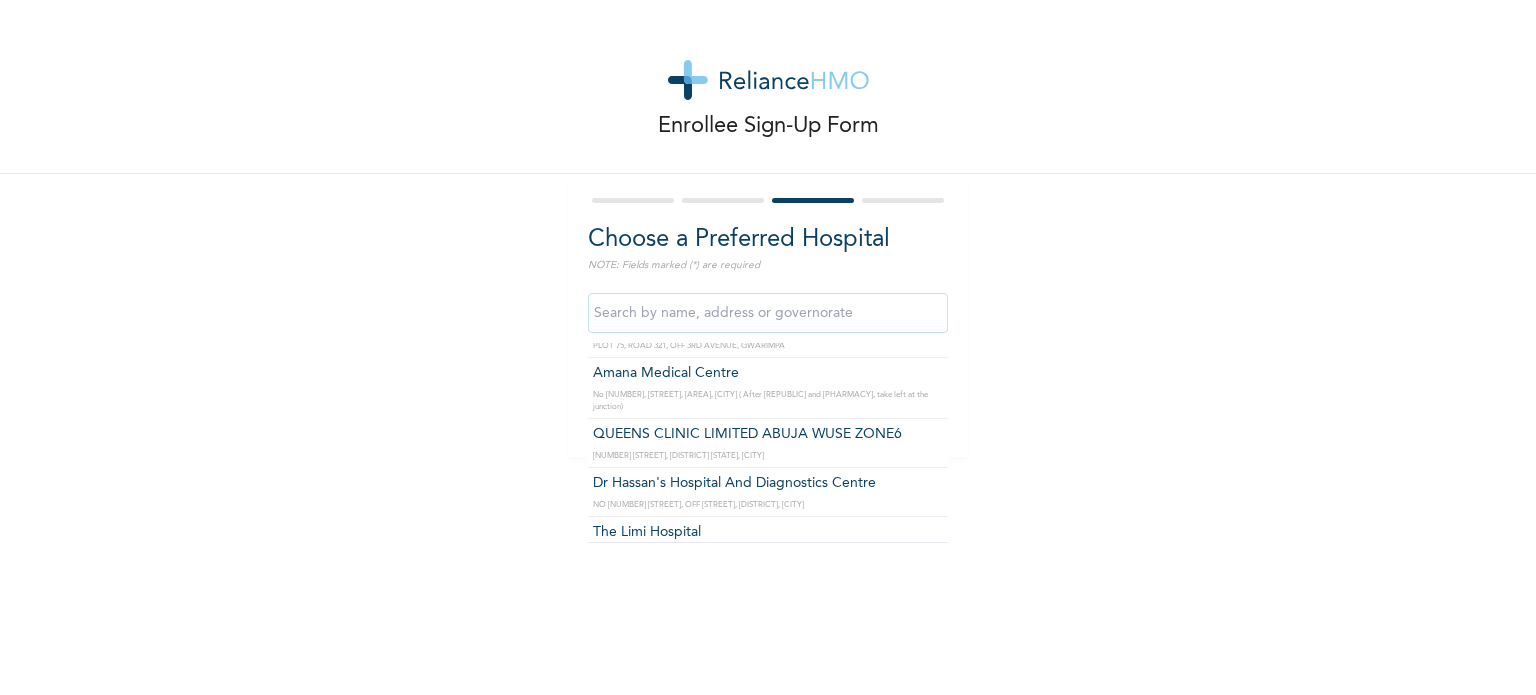 scroll, scrollTop: 0, scrollLeft: 0, axis: both 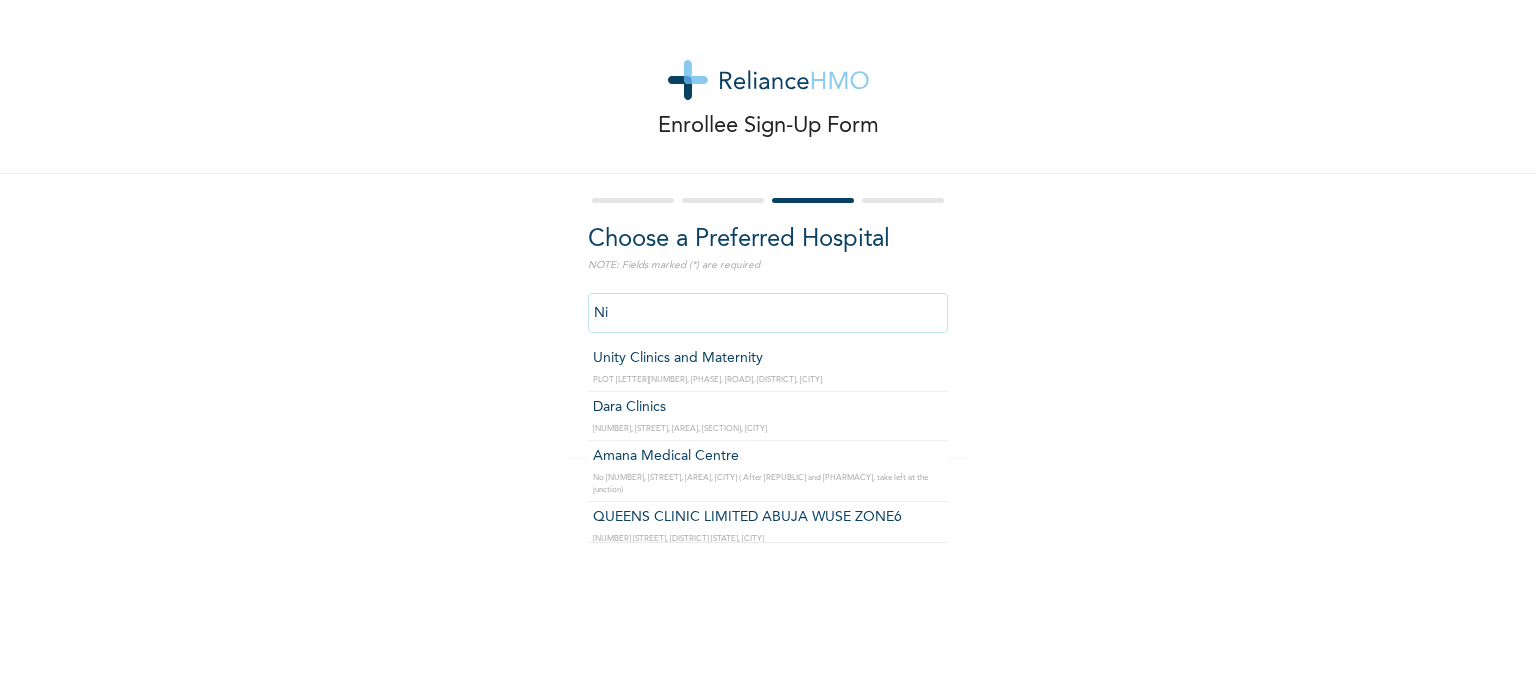 type on "N" 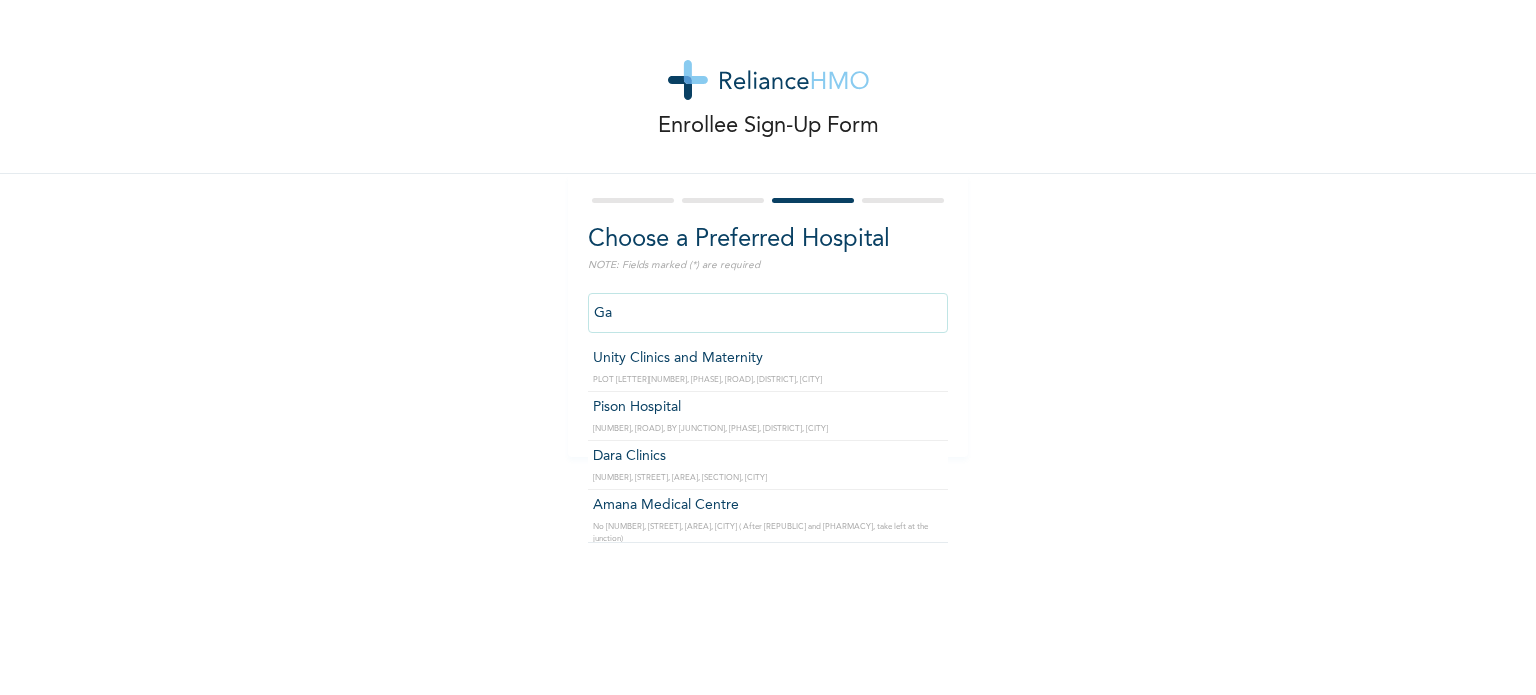 type on "G" 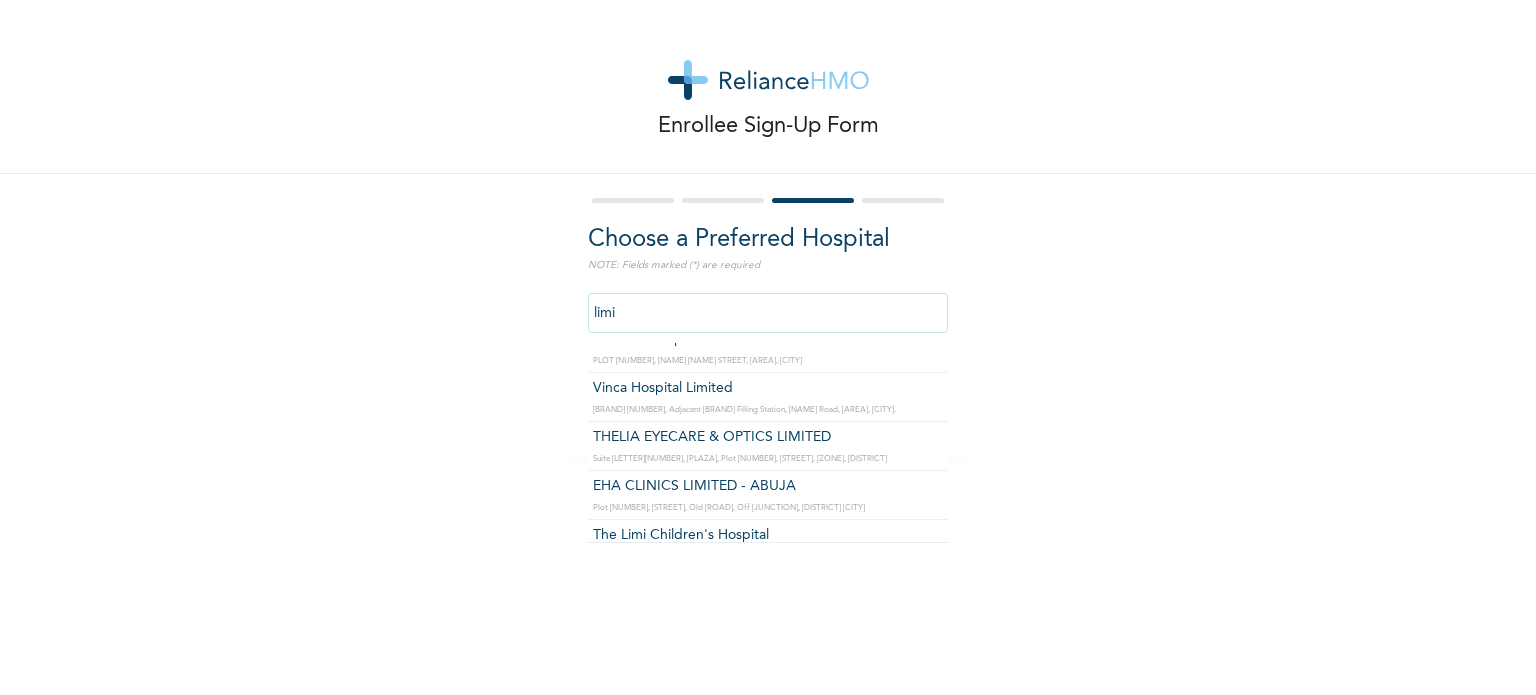 scroll, scrollTop: 0, scrollLeft: 0, axis: both 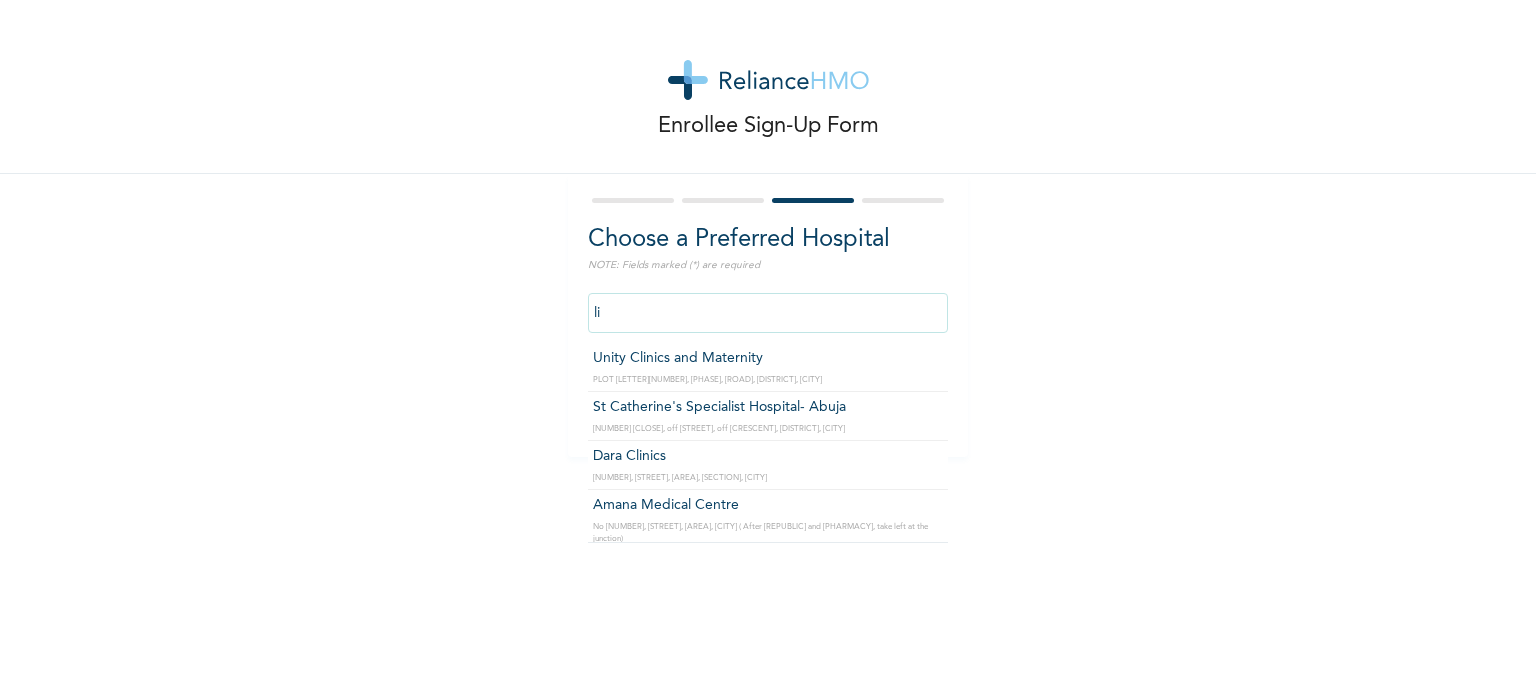 type on "l" 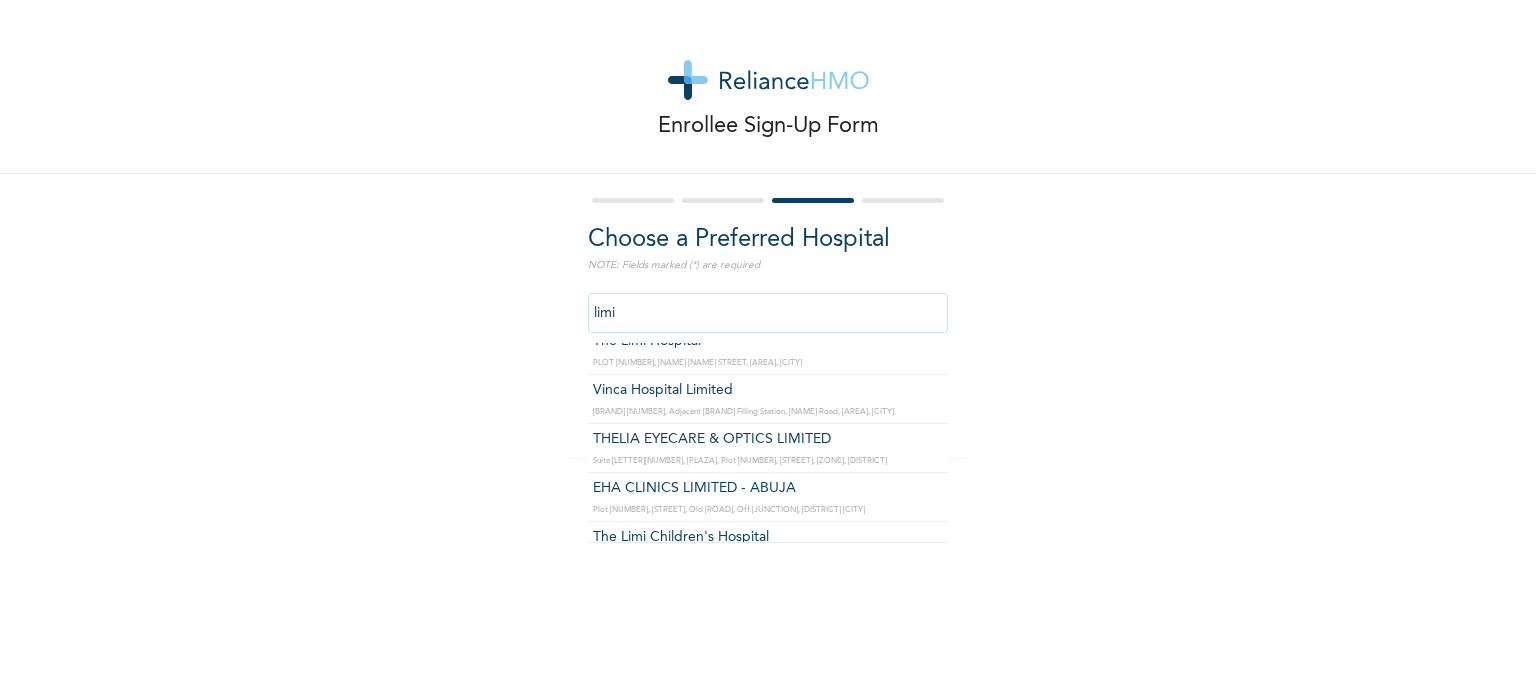 scroll, scrollTop: 0, scrollLeft: 0, axis: both 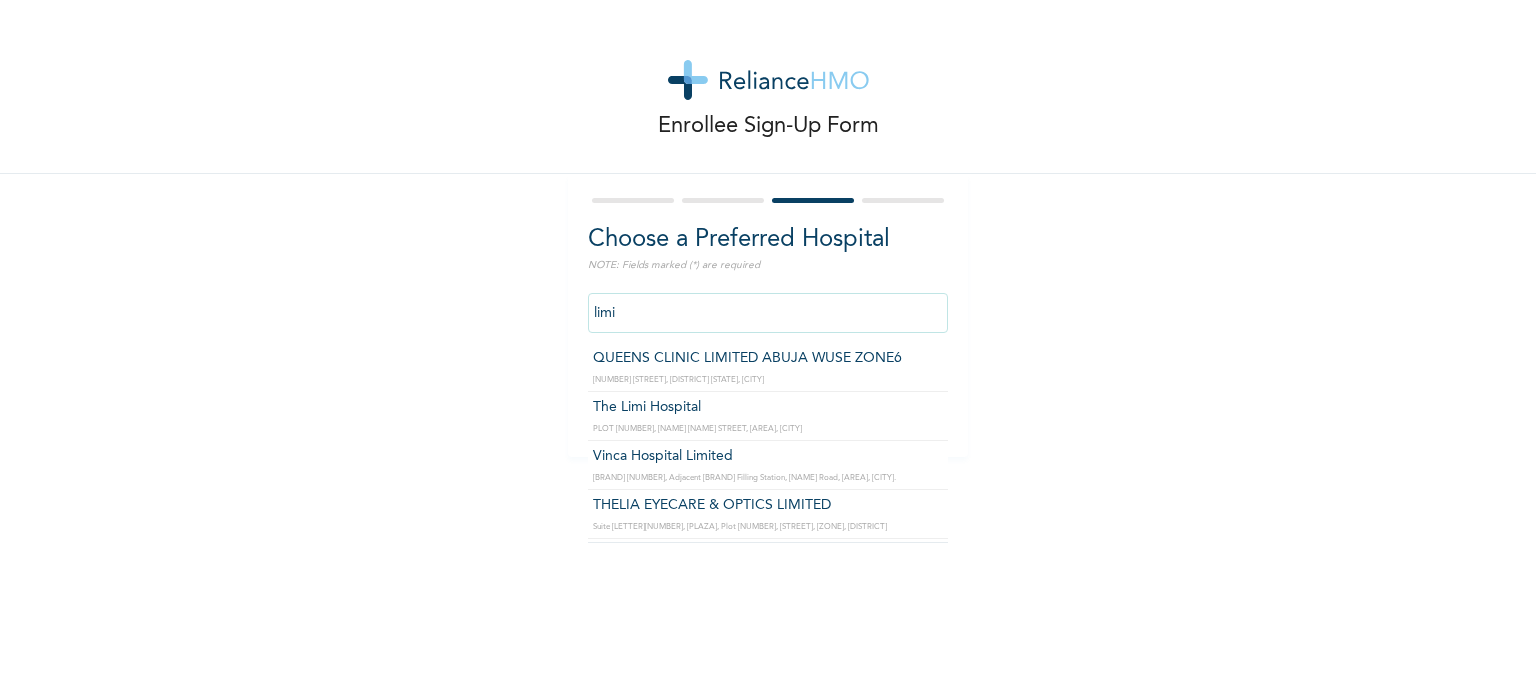 type on "The Limi Hospital" 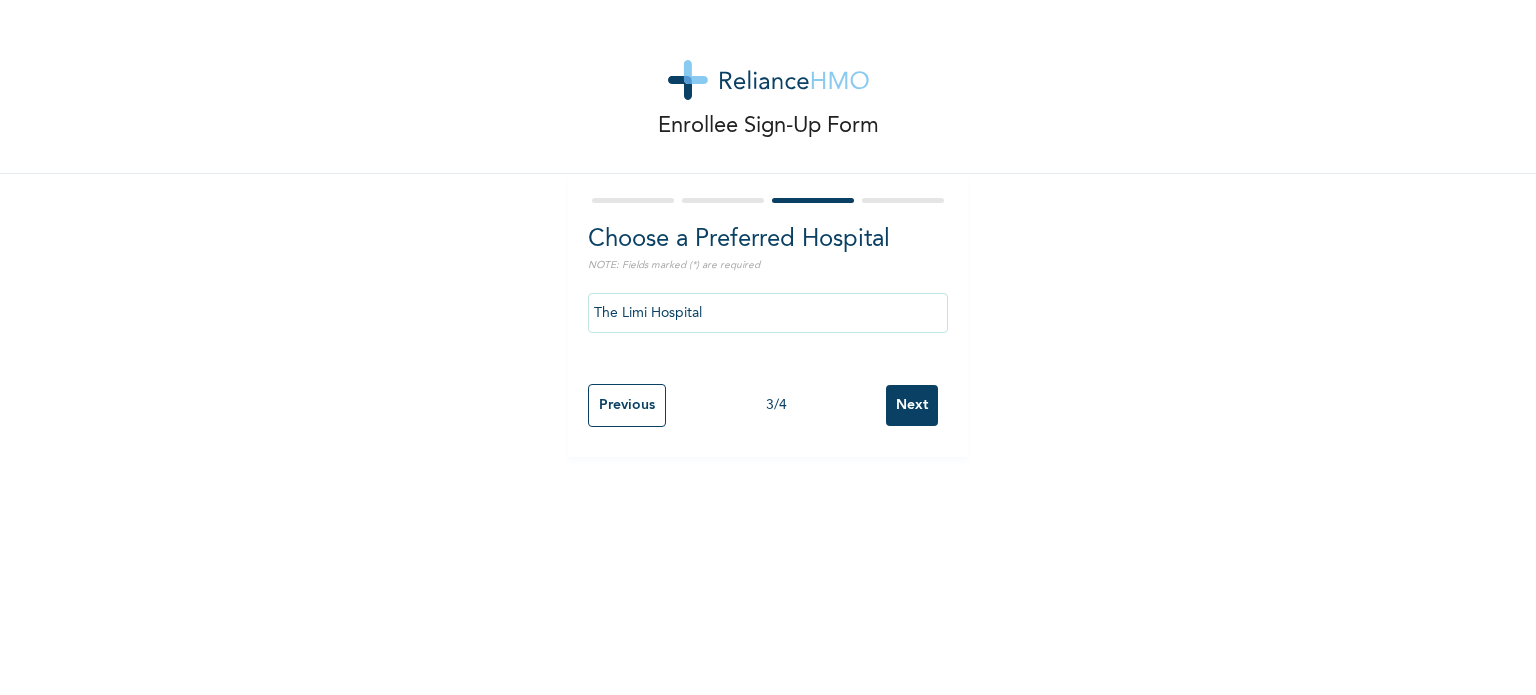 click on "Next" at bounding box center (912, 405) 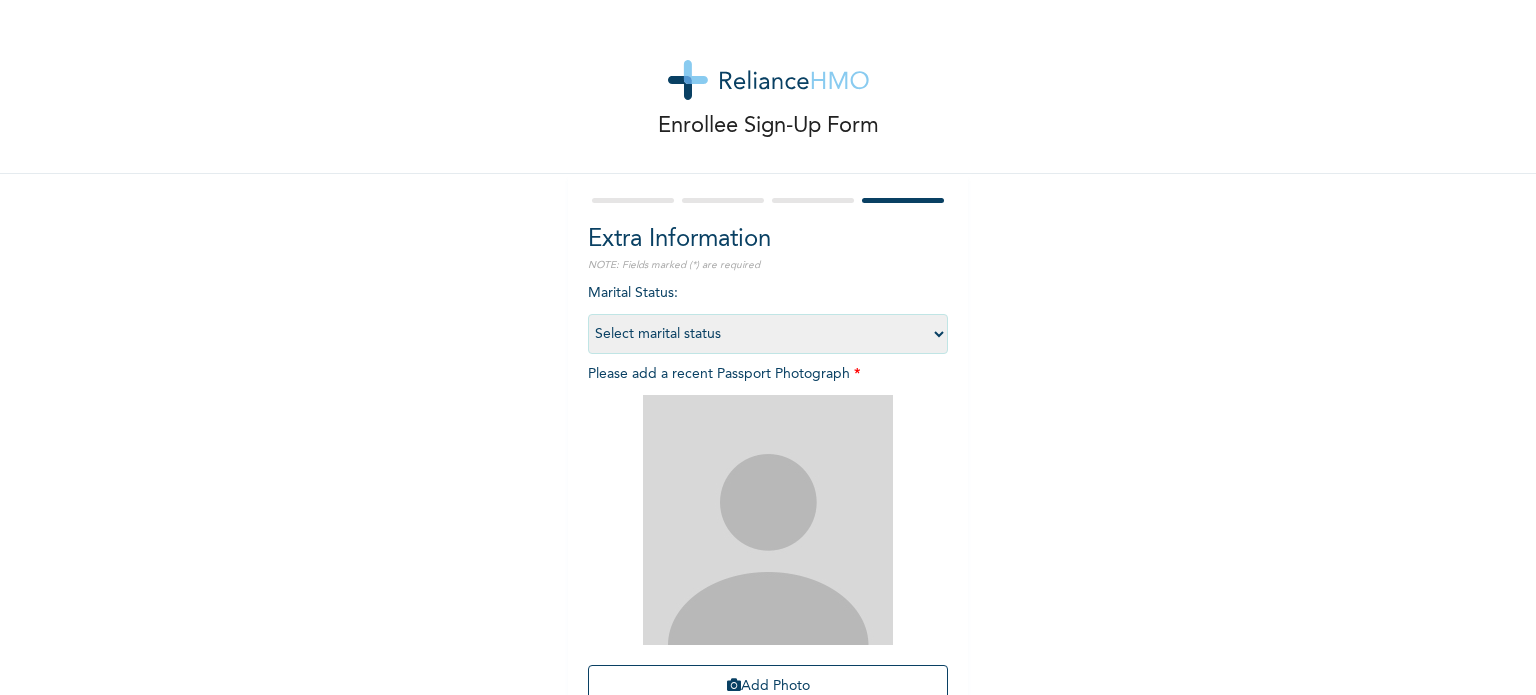 click on "Select marital status Single Married Divorced Widow/Widower" at bounding box center (768, 334) 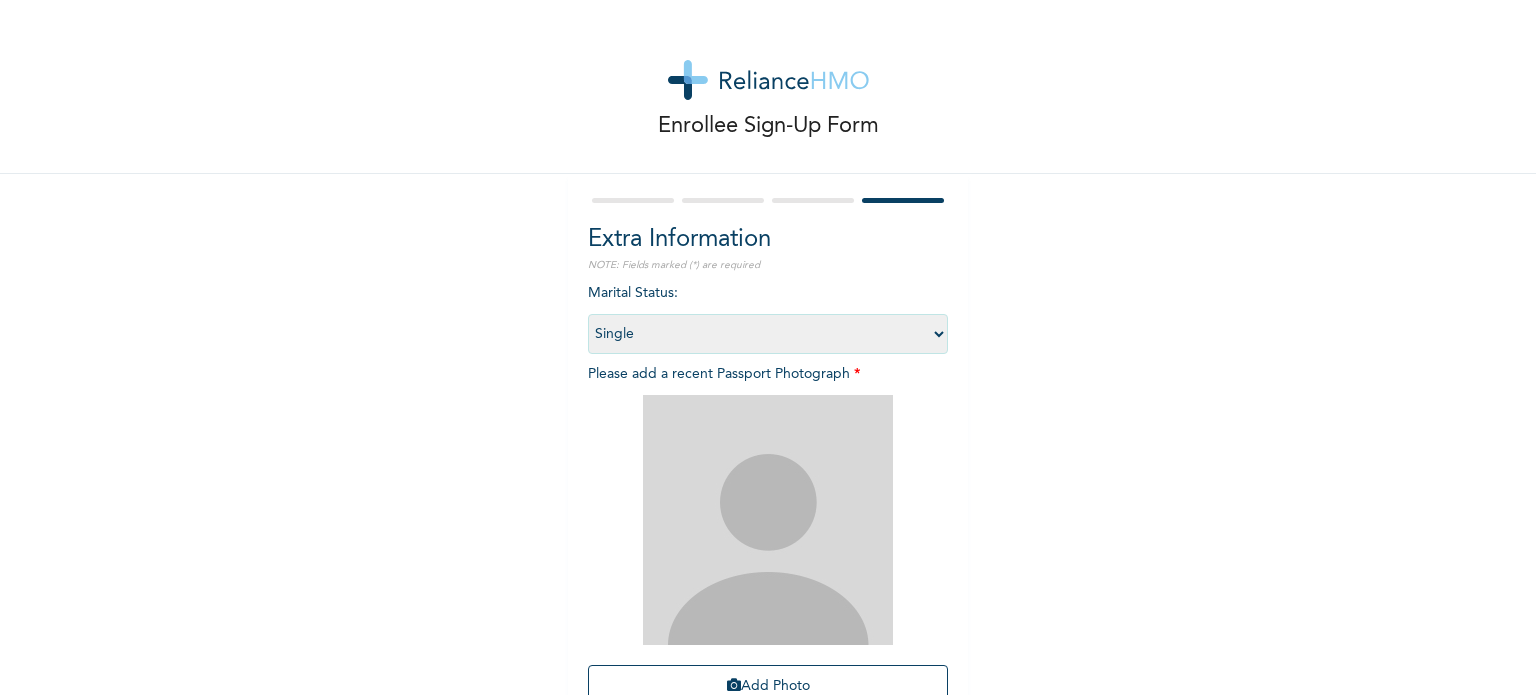 click on "Select marital status Single Married Divorced Widow/Widower" at bounding box center [768, 334] 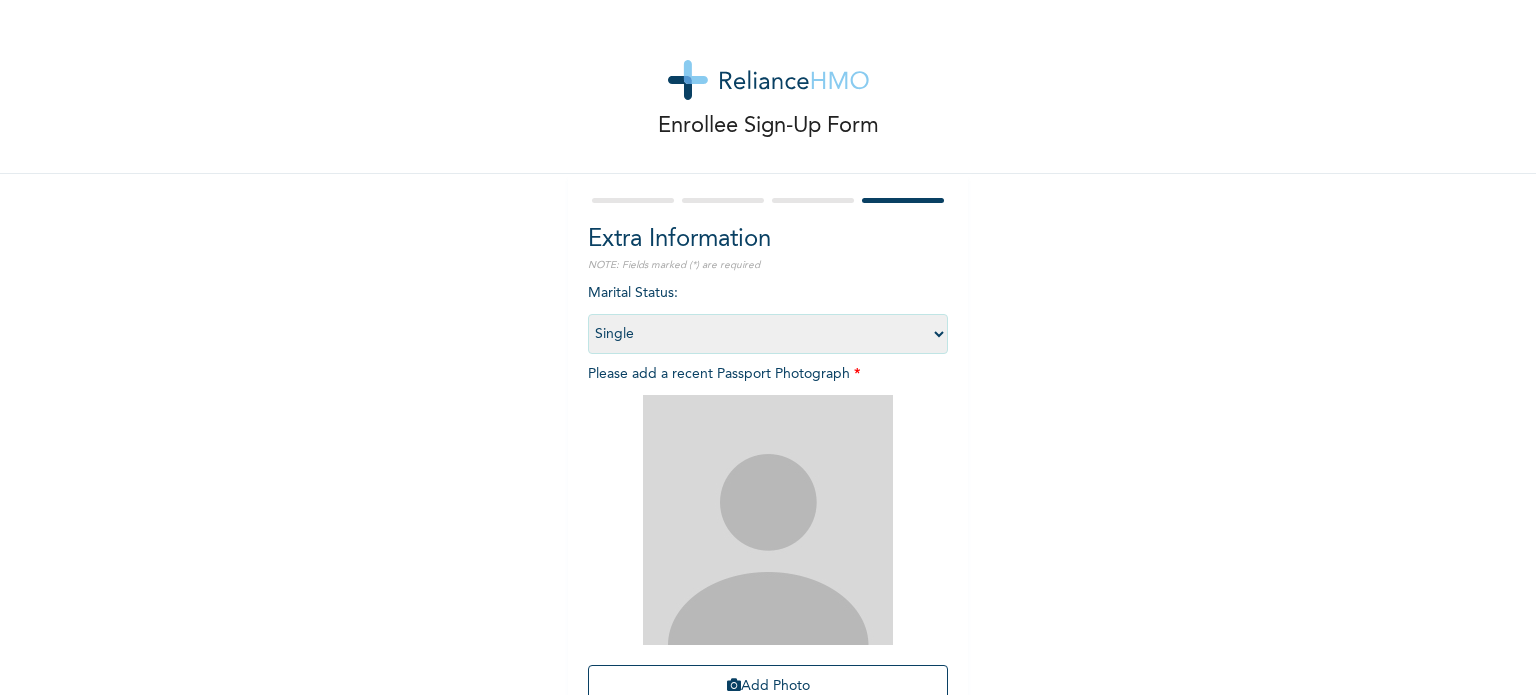scroll, scrollTop: 138, scrollLeft: 0, axis: vertical 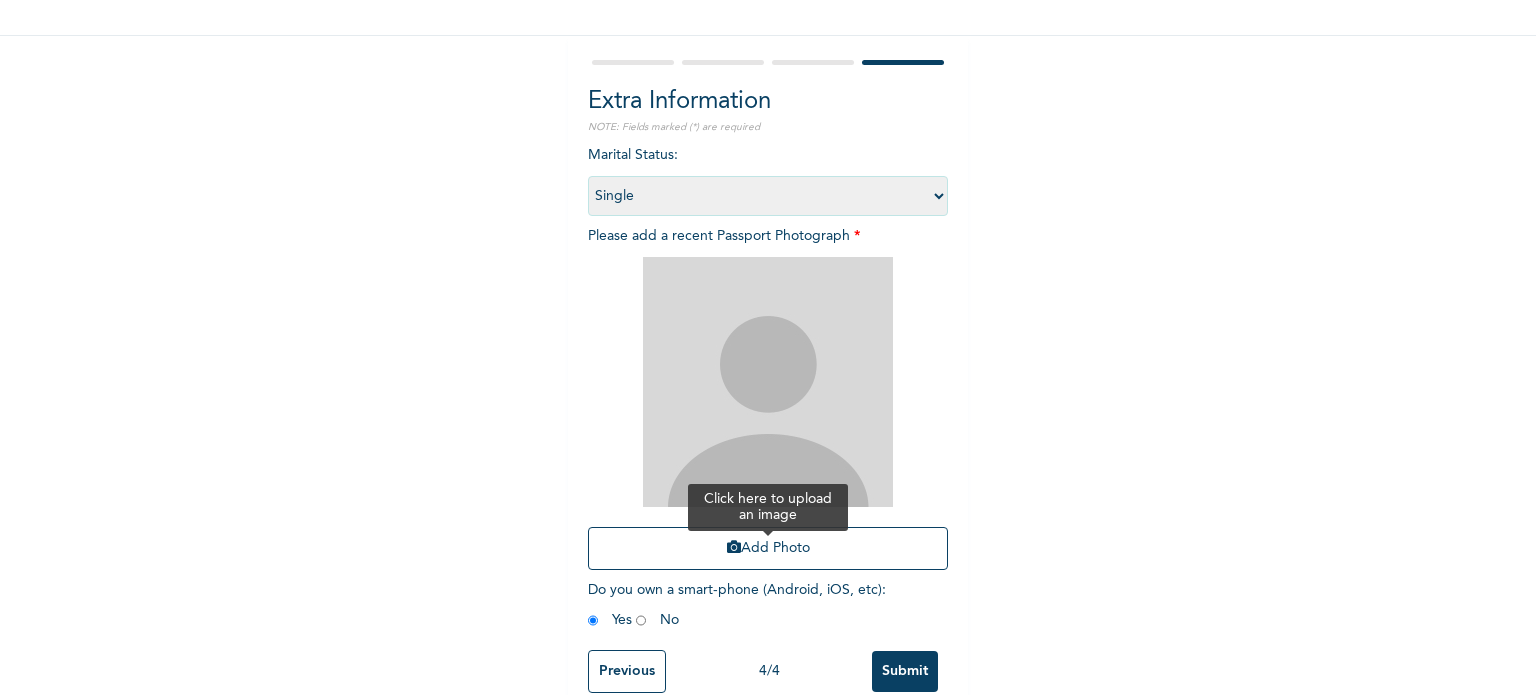 click on "Add Photo" at bounding box center (768, 548) 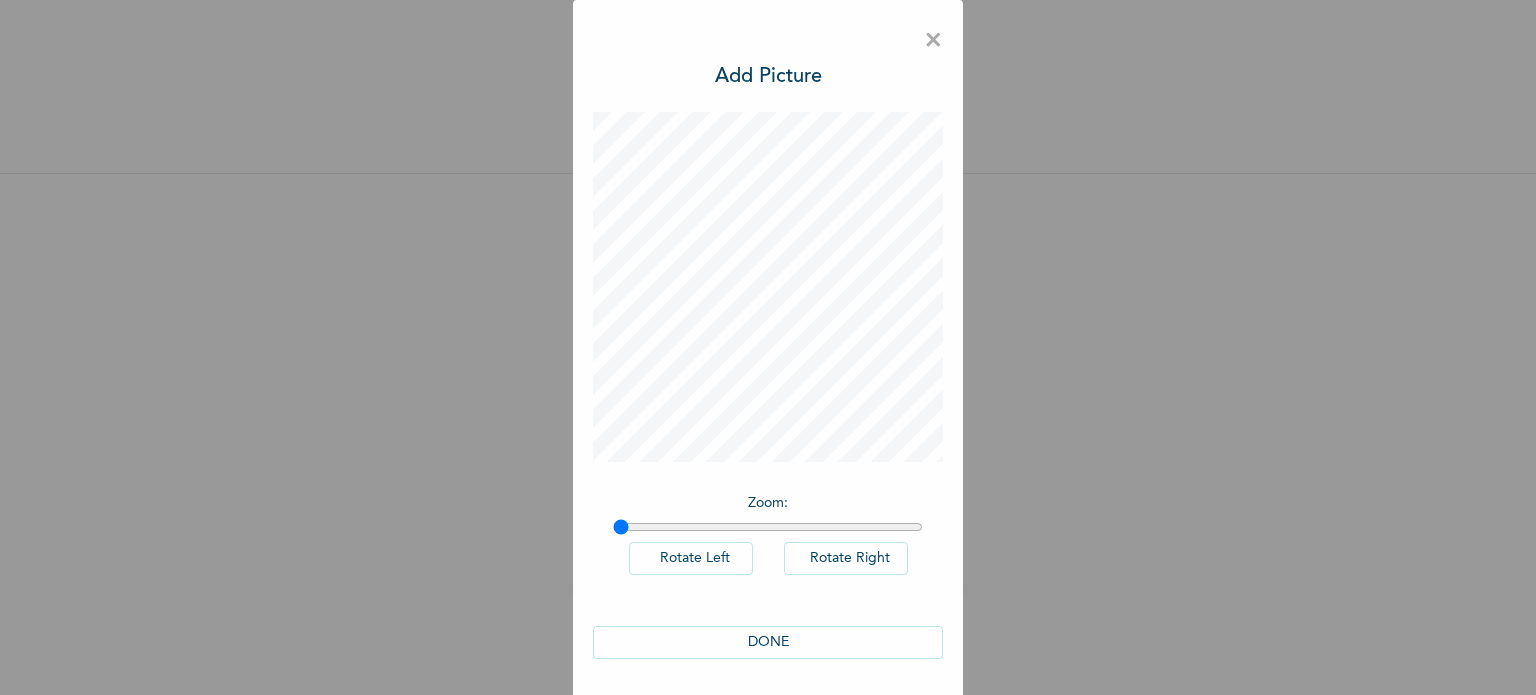 scroll, scrollTop: 0, scrollLeft: 0, axis: both 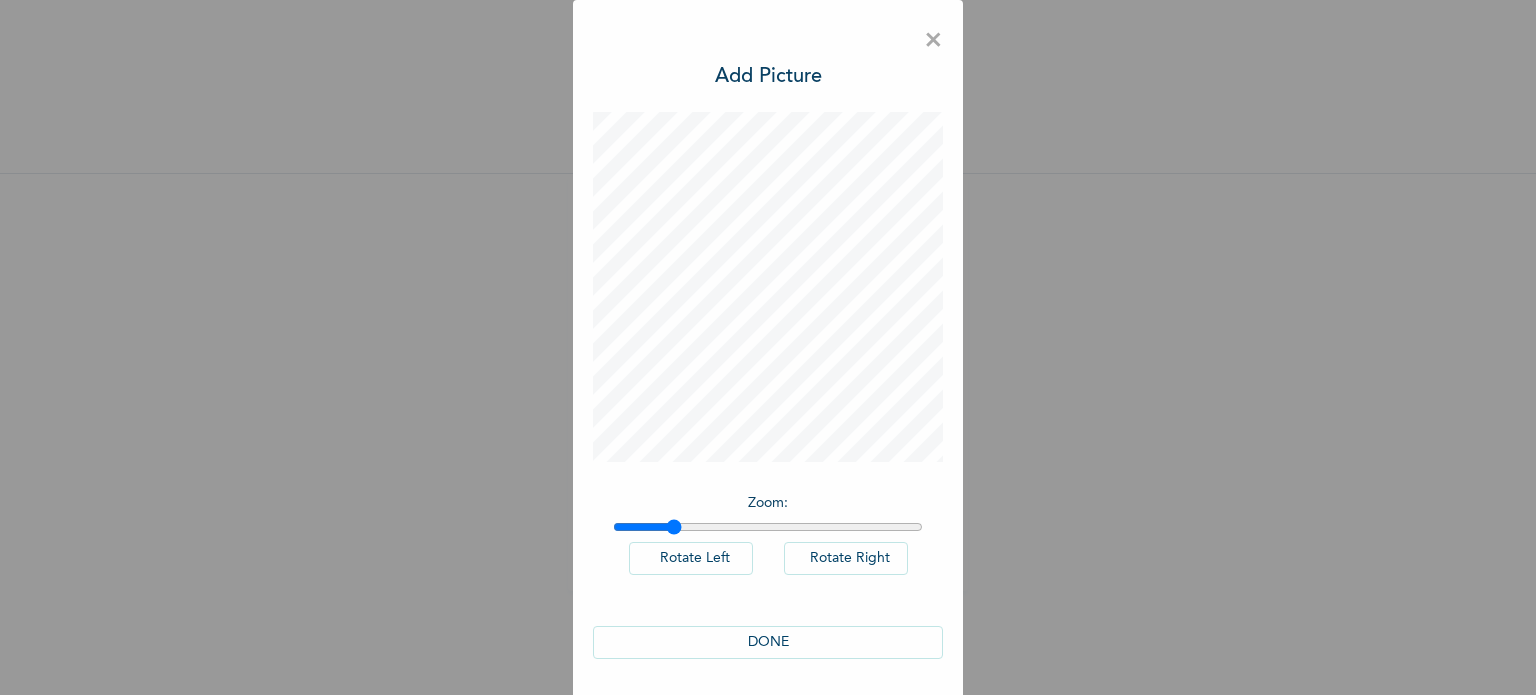 drag, startPoint x: 606, startPoint y: 527, endPoint x: 667, endPoint y: 526, distance: 61.008198 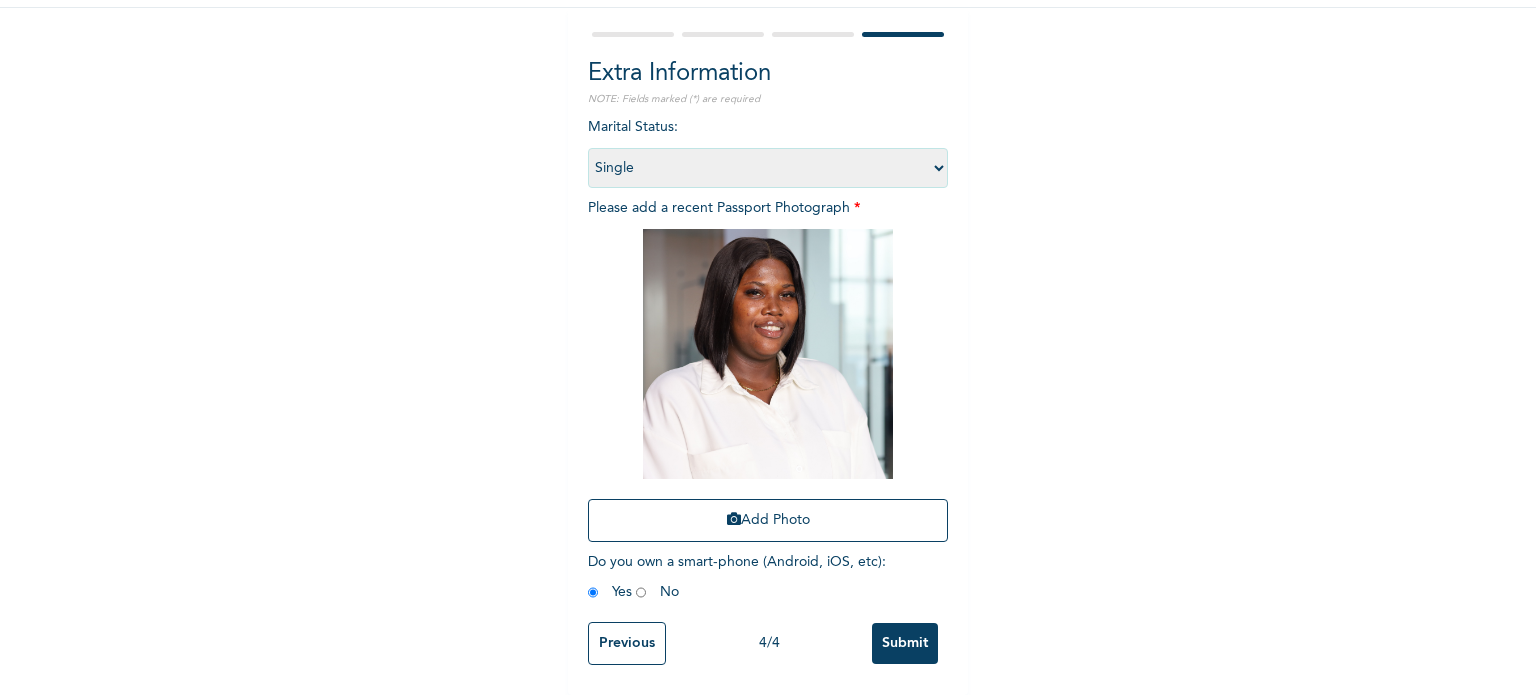 scroll, scrollTop: 180, scrollLeft: 0, axis: vertical 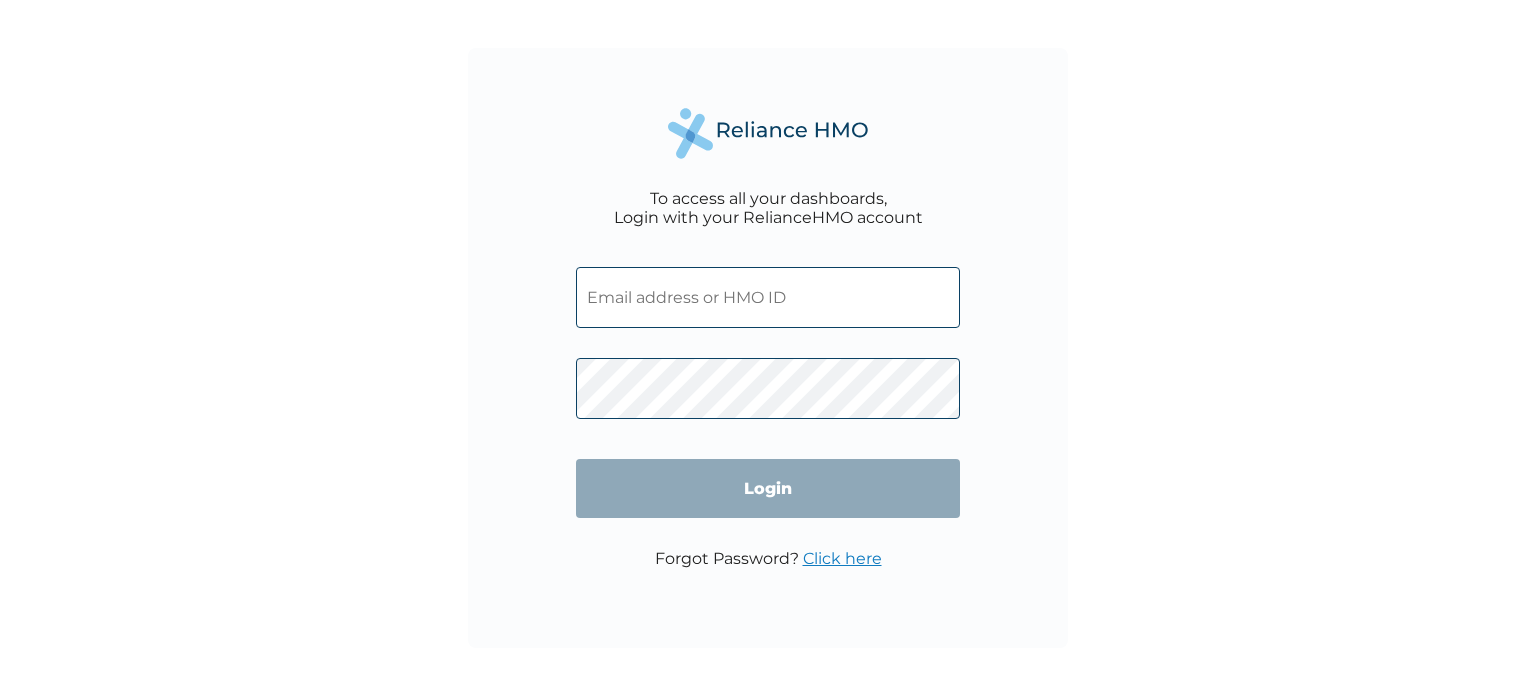 click at bounding box center [768, 297] 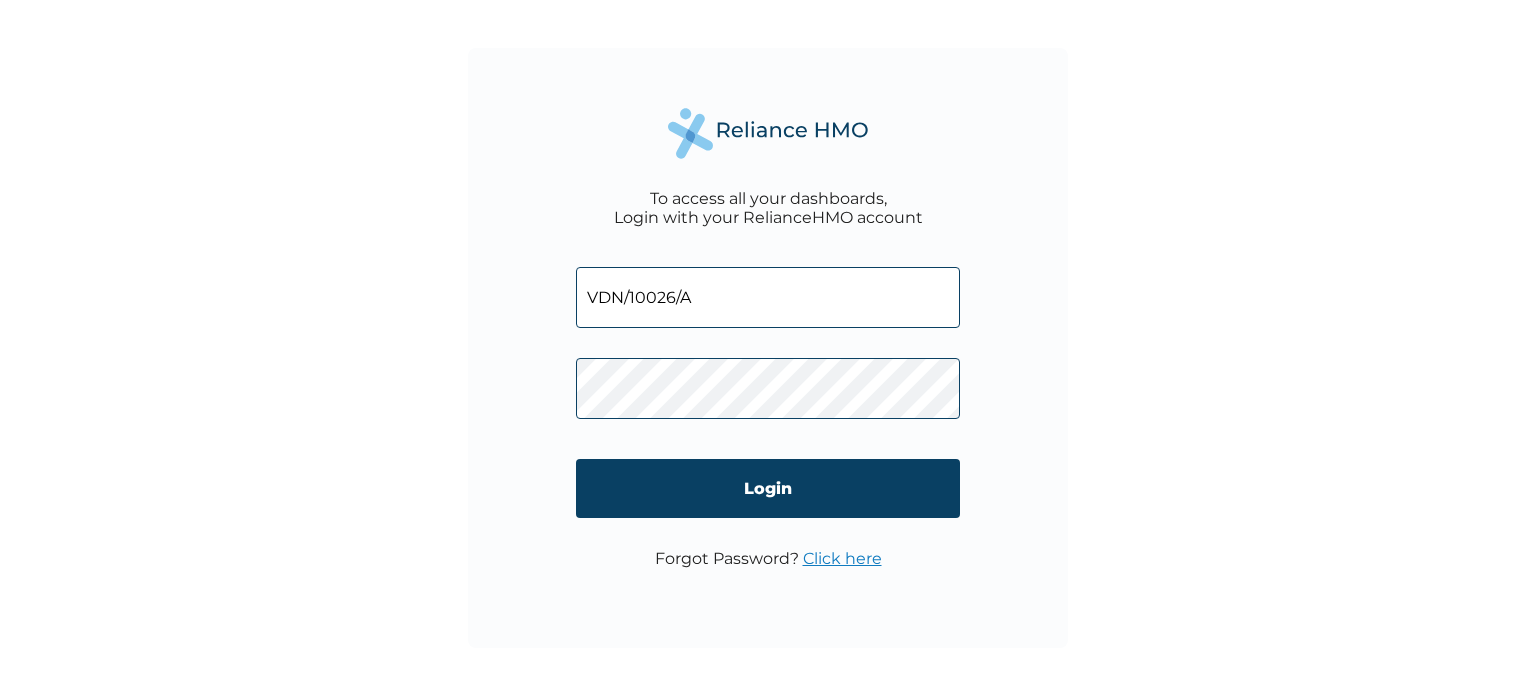 type on "VDN/10026/A" 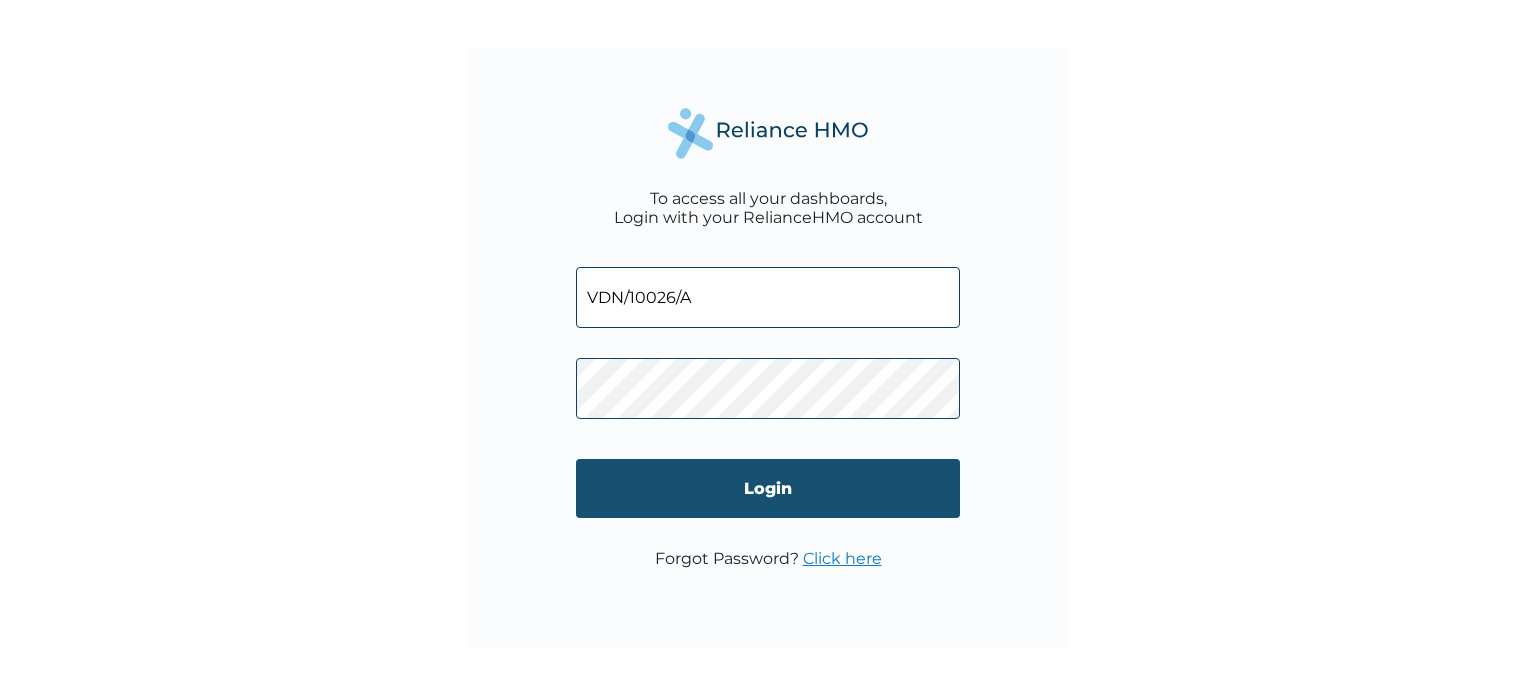 click on "Login" at bounding box center [768, 488] 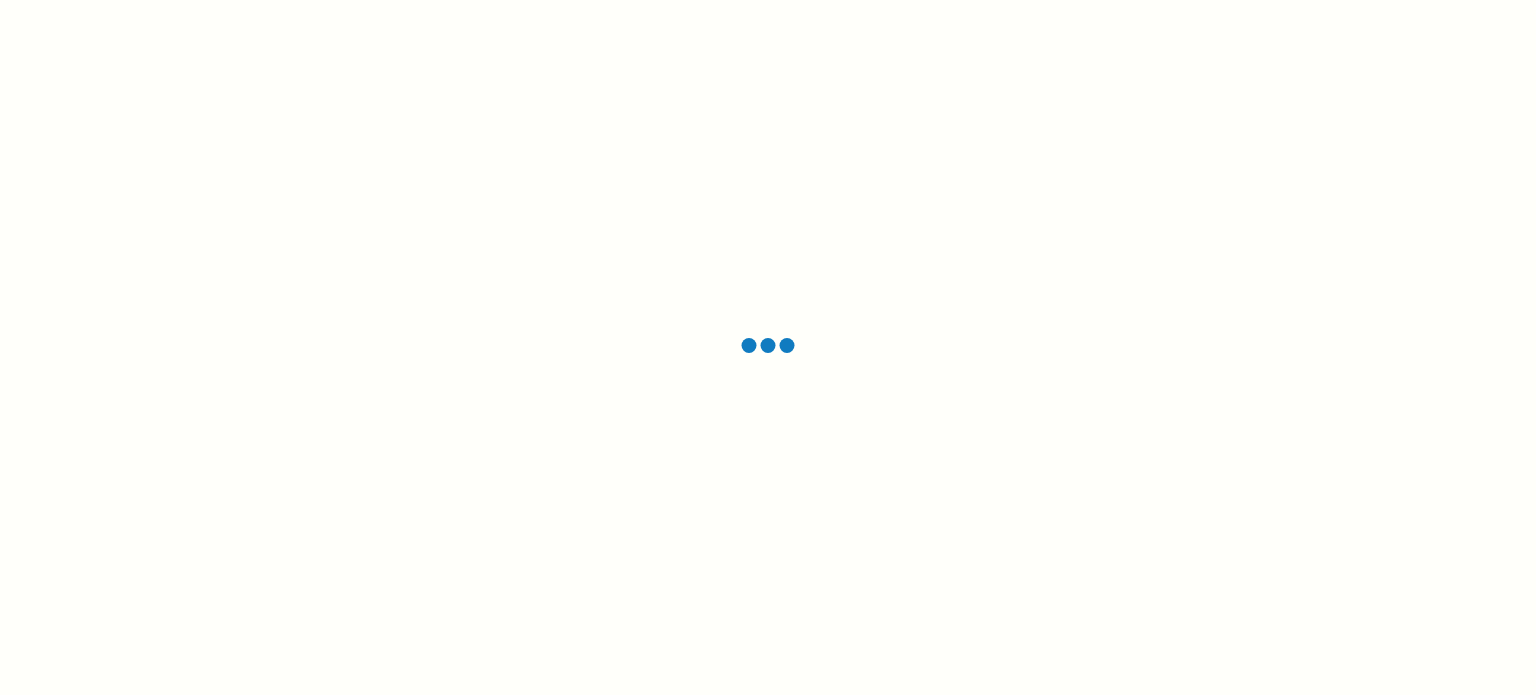 scroll, scrollTop: 0, scrollLeft: 0, axis: both 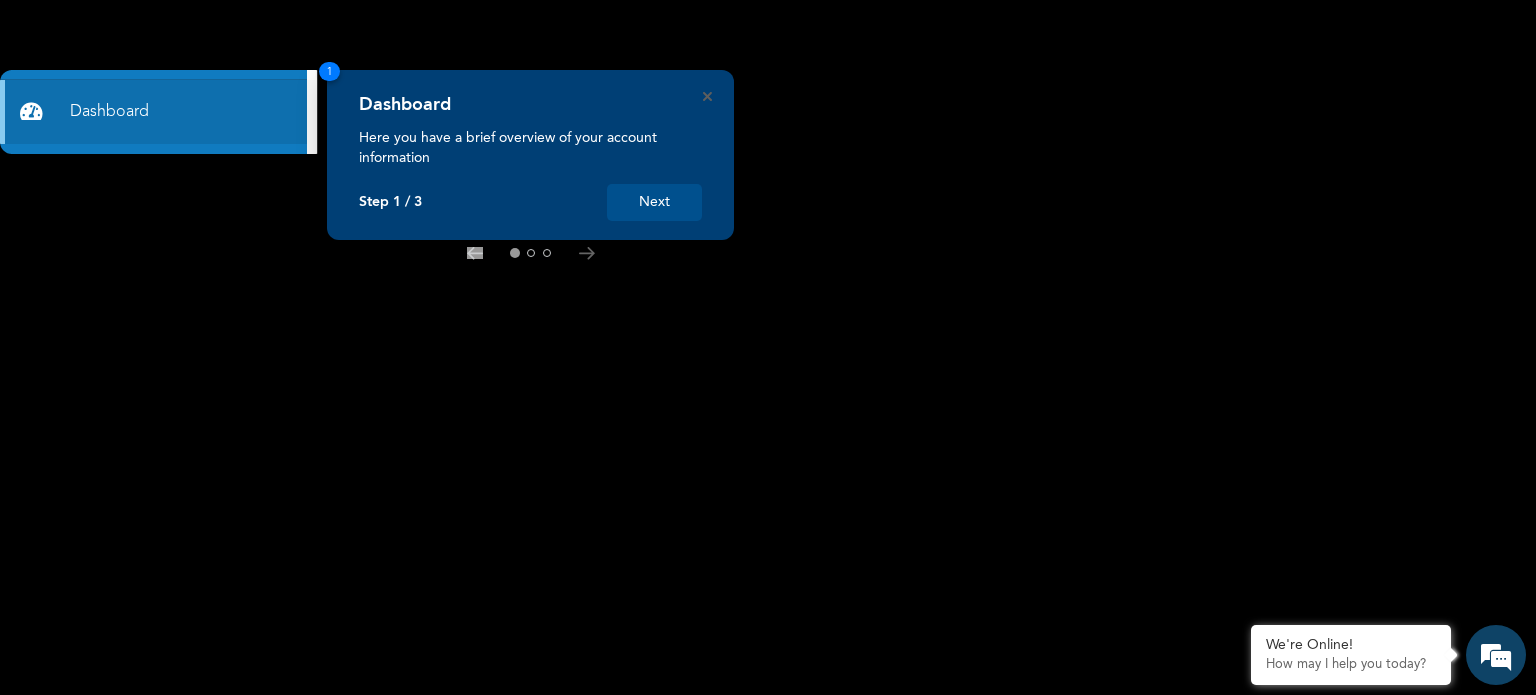 click on "Next" at bounding box center (654, 202) 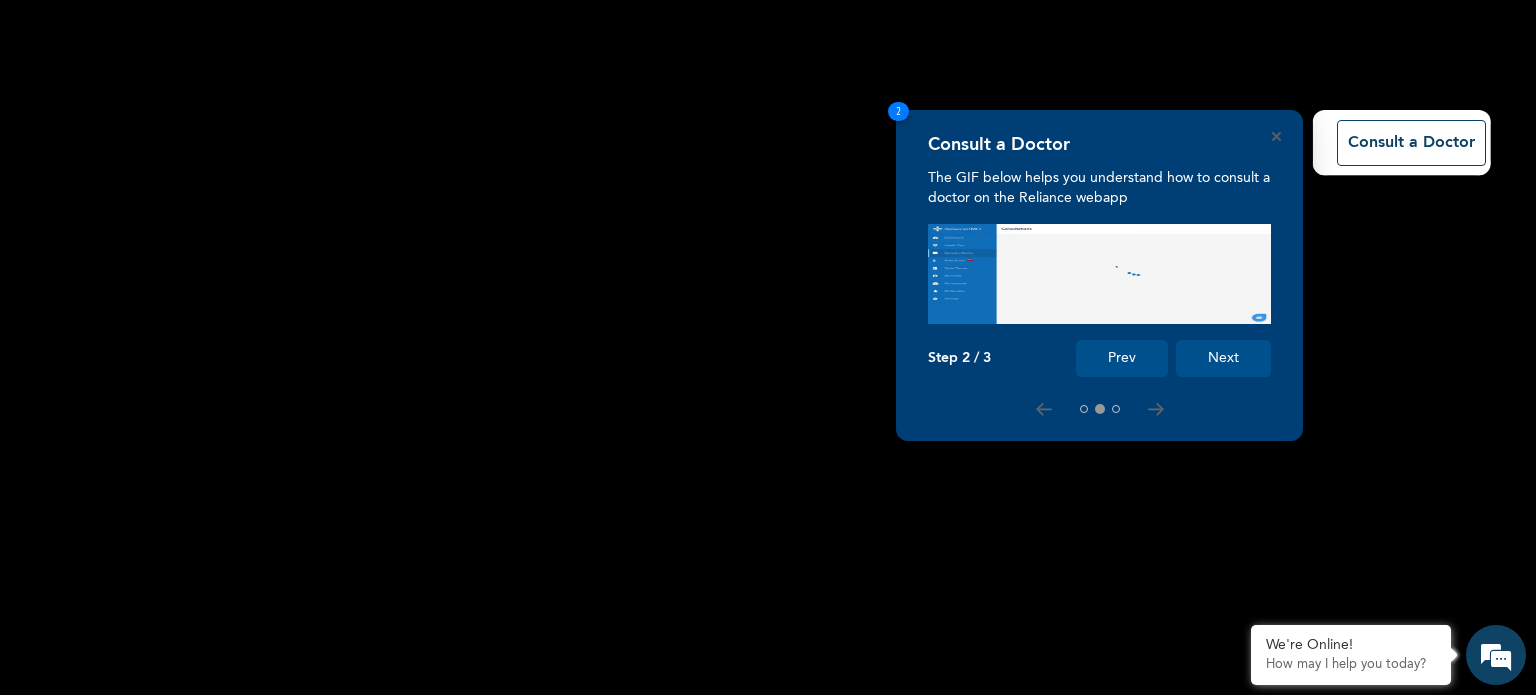 click on "Next" at bounding box center [1223, 358] 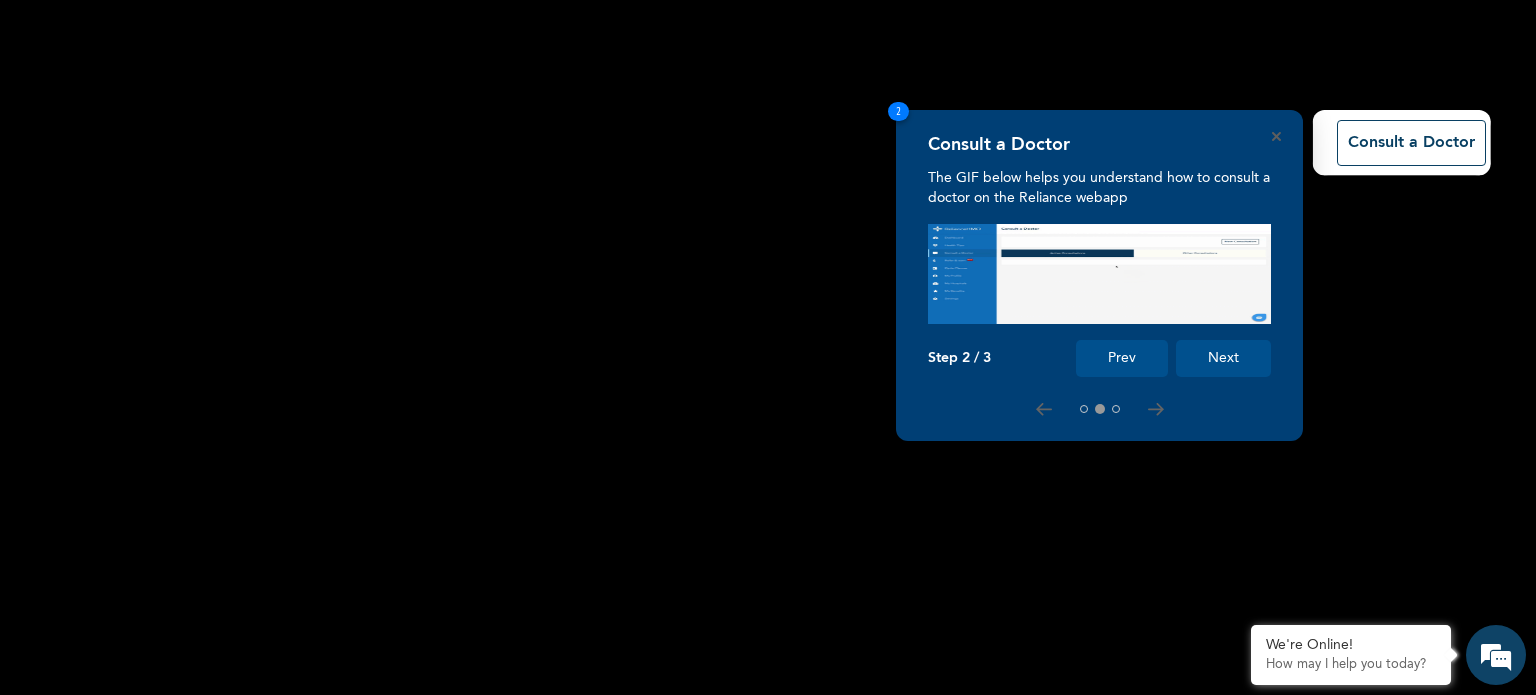 scroll, scrollTop: 54, scrollLeft: 0, axis: vertical 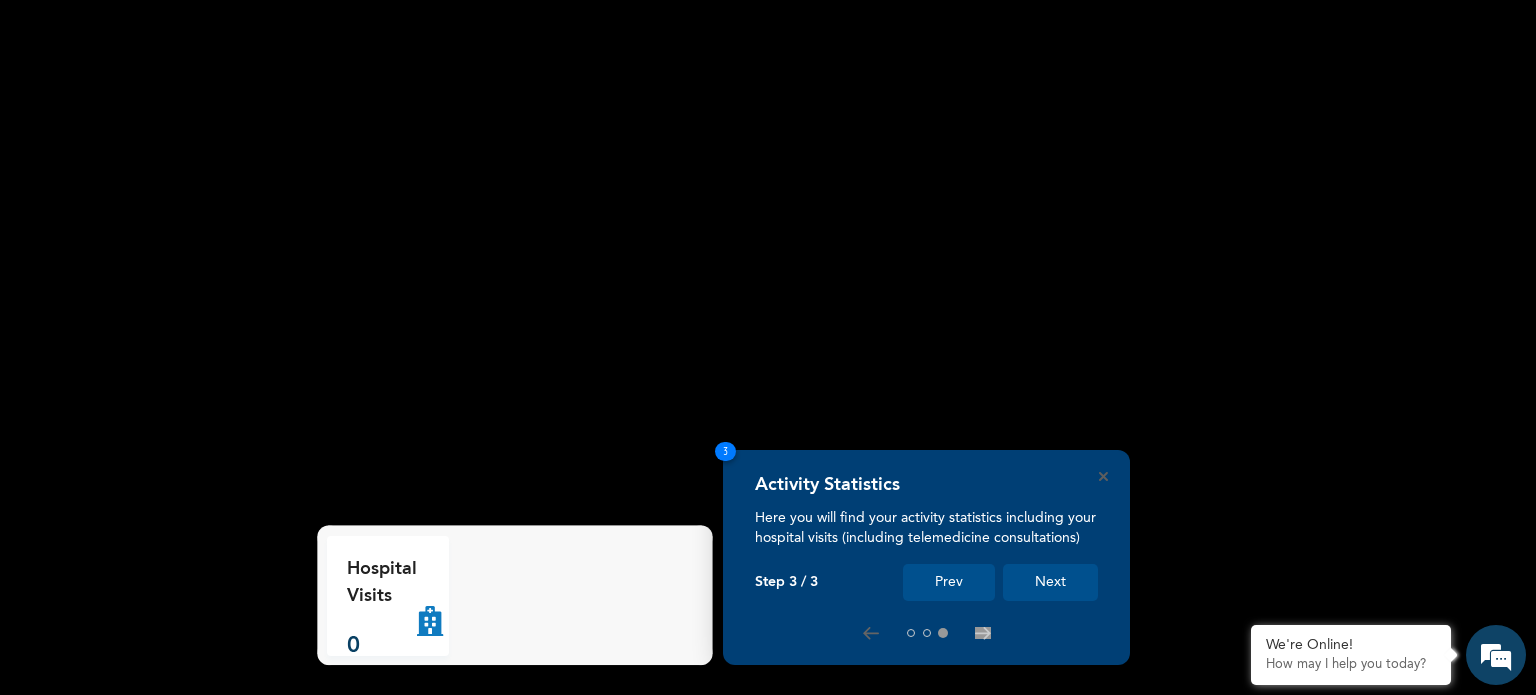 click on "Next" at bounding box center (1050, 582) 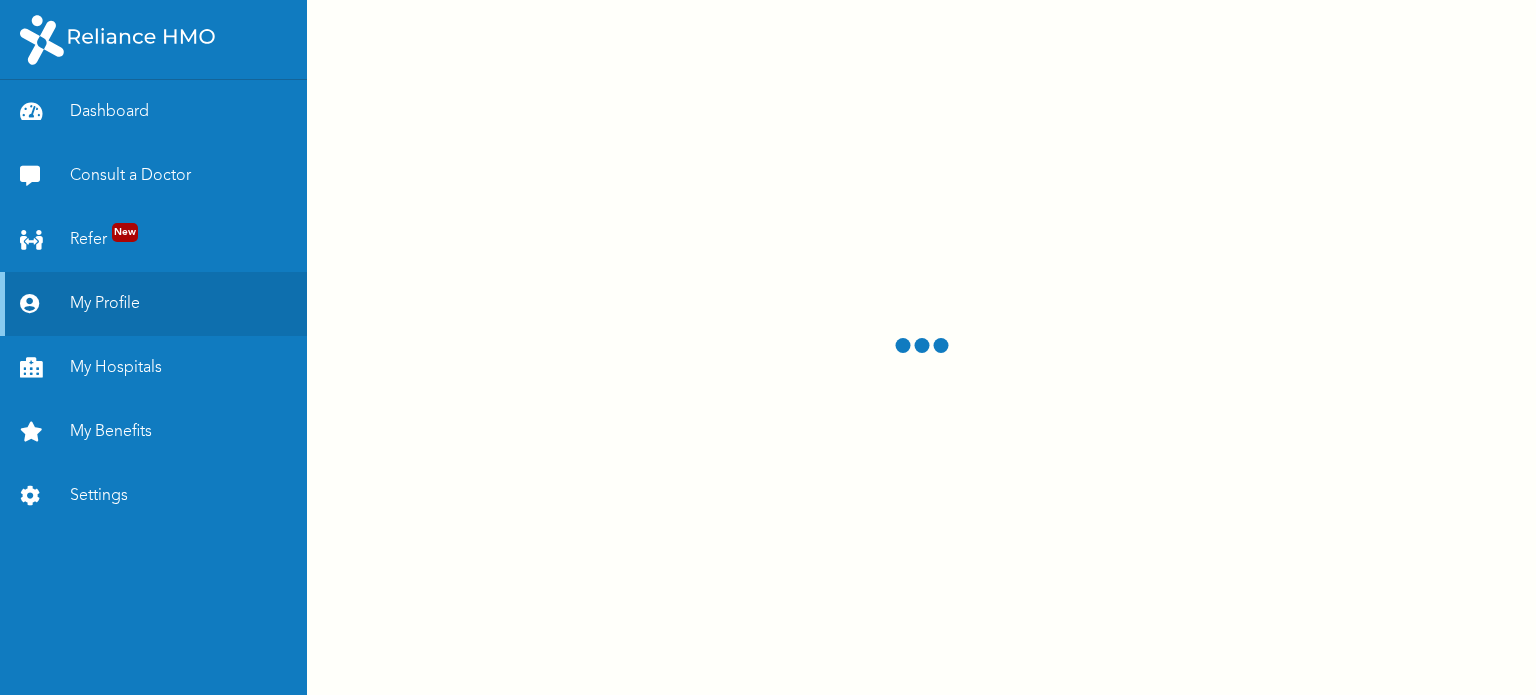 scroll, scrollTop: 0, scrollLeft: 0, axis: both 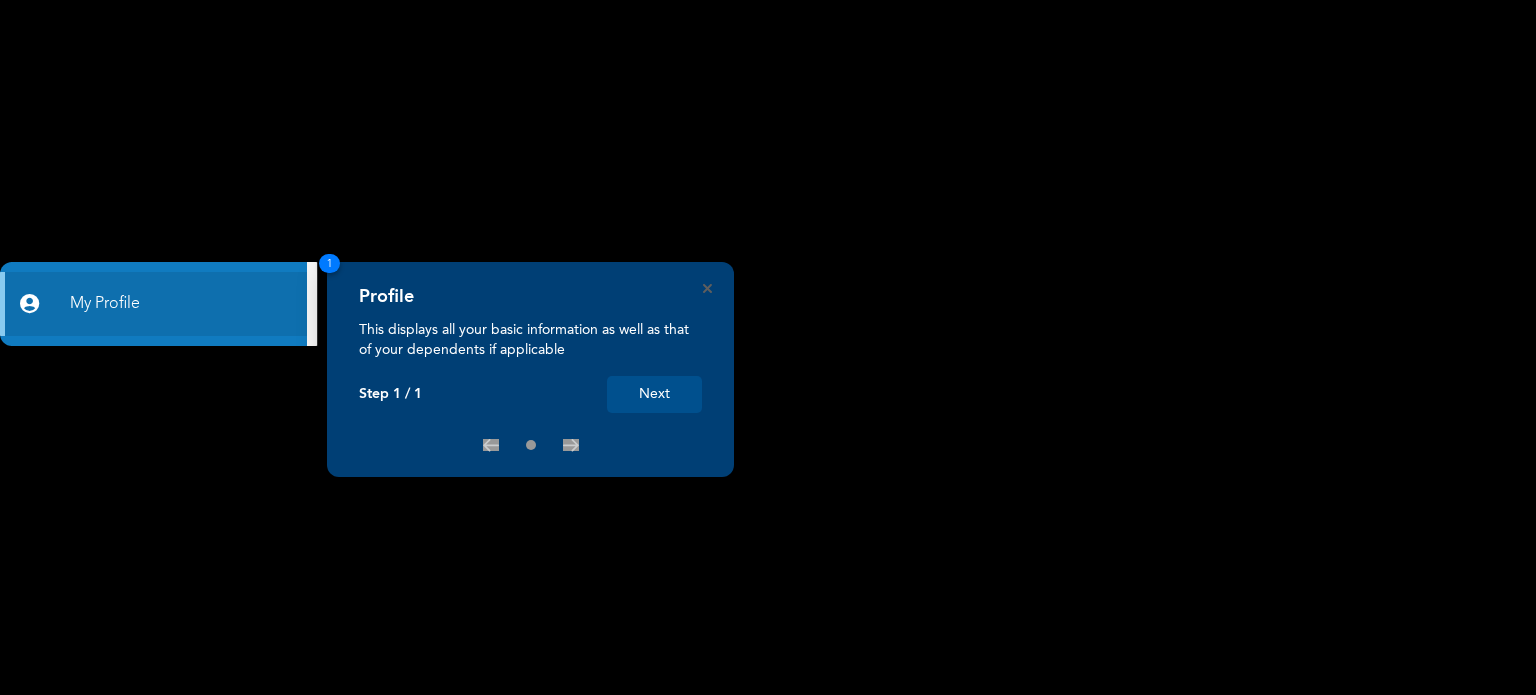 click on "Next" at bounding box center [654, 394] 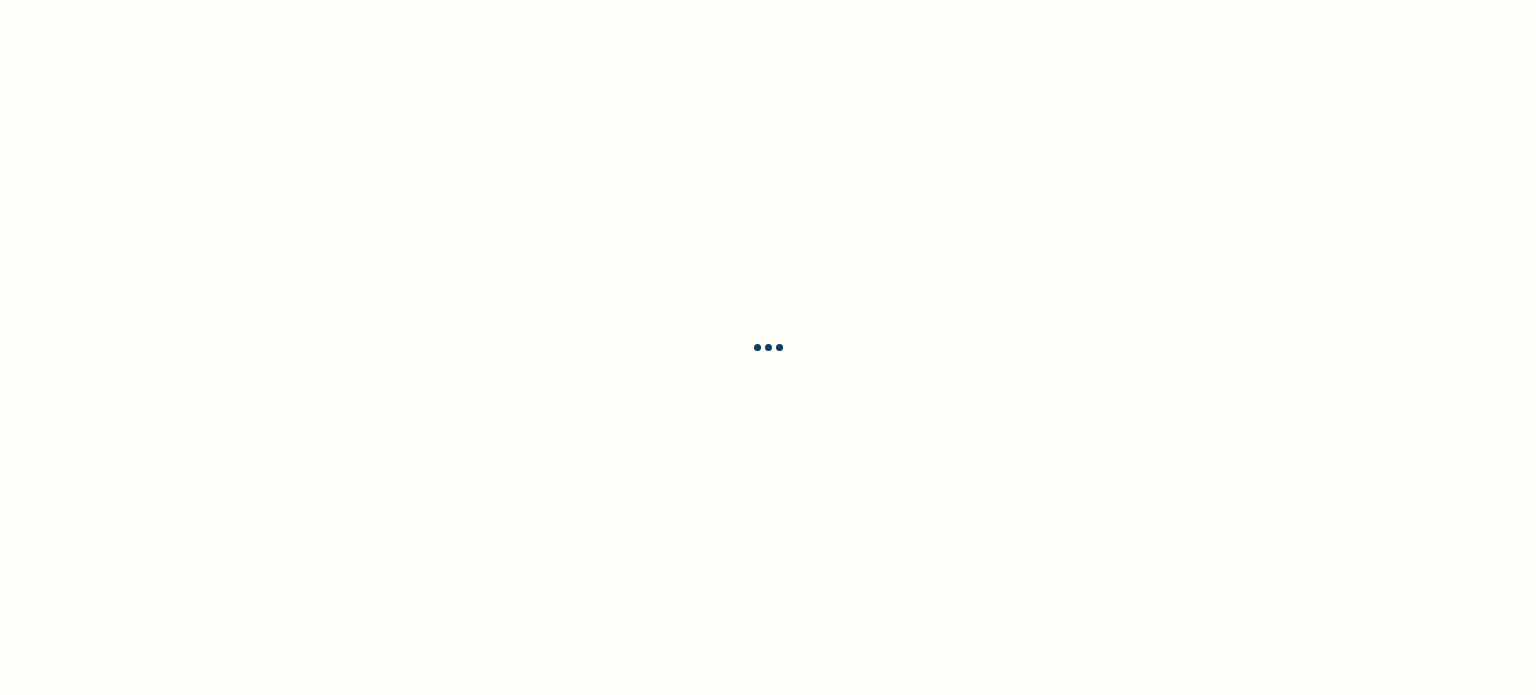 scroll, scrollTop: 0, scrollLeft: 0, axis: both 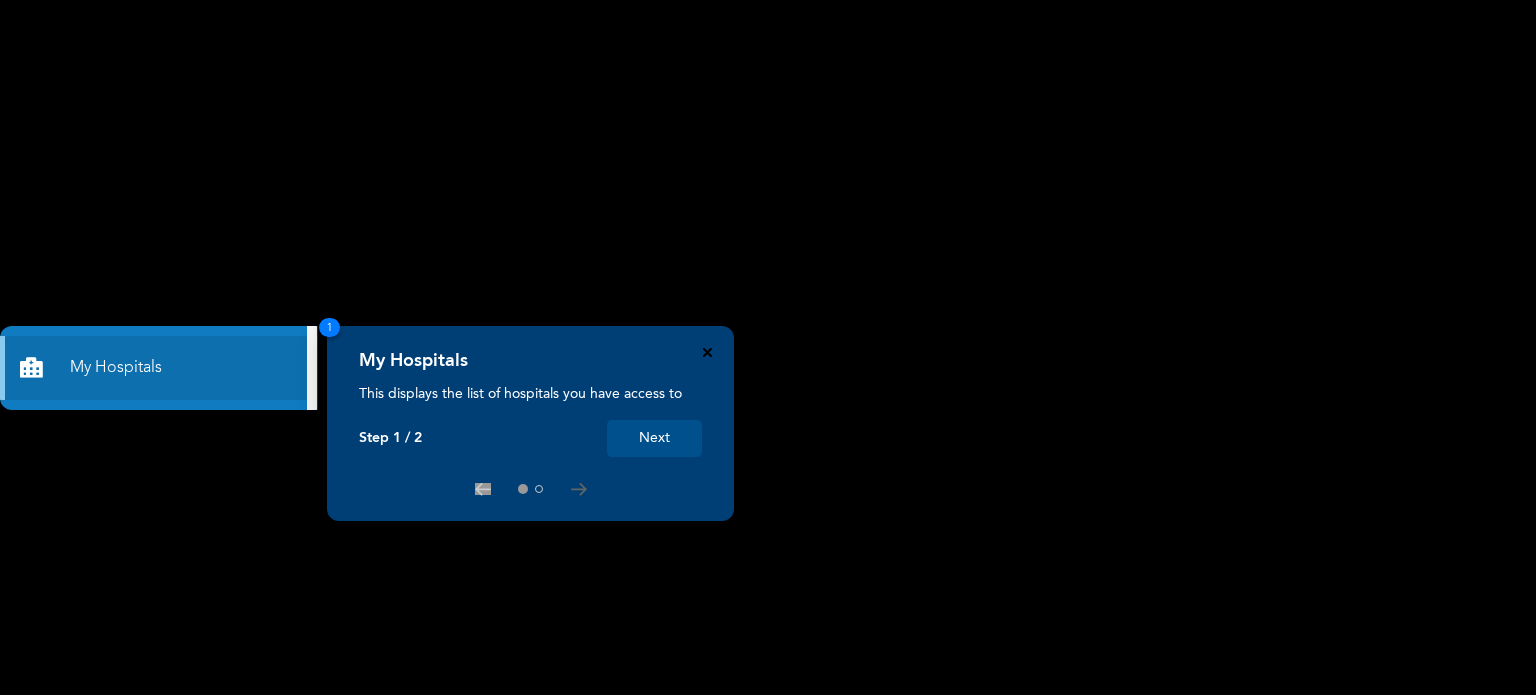 click 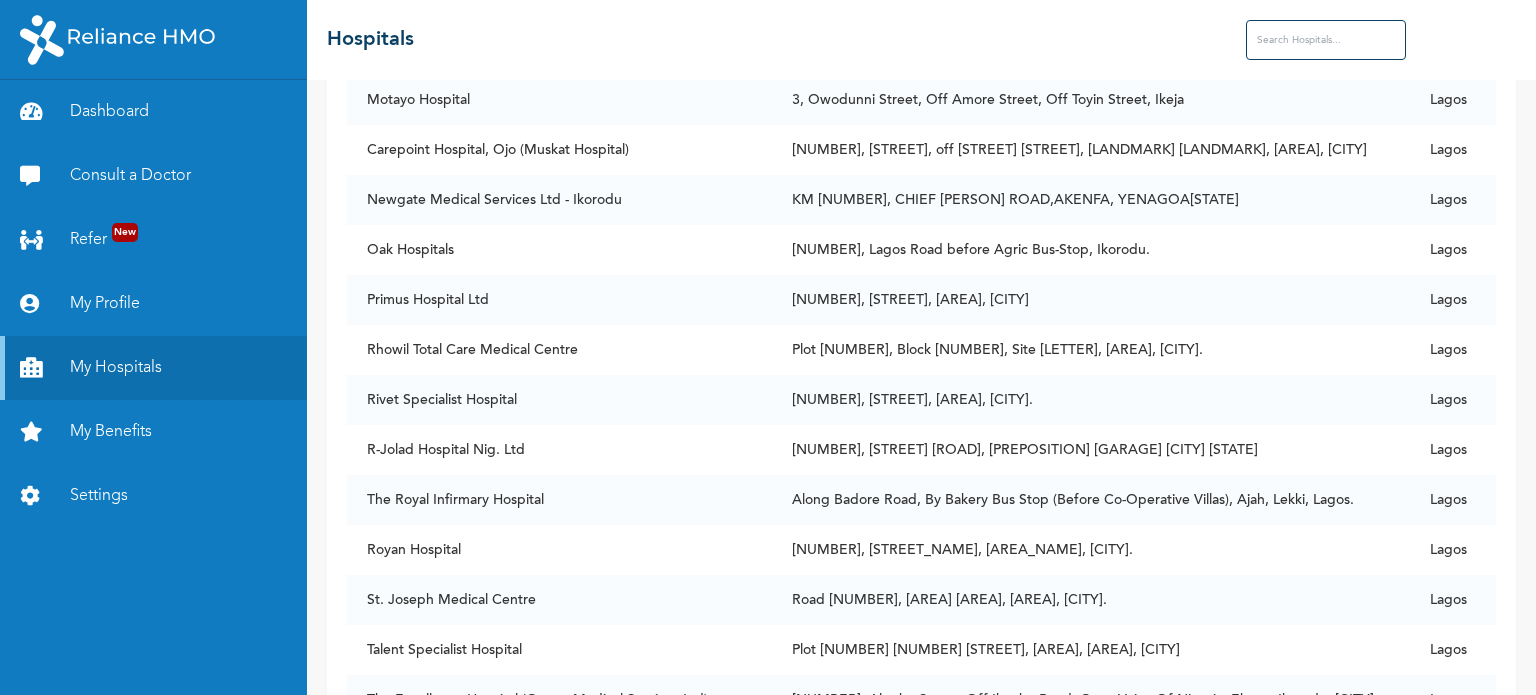 scroll, scrollTop: 2100, scrollLeft: 0, axis: vertical 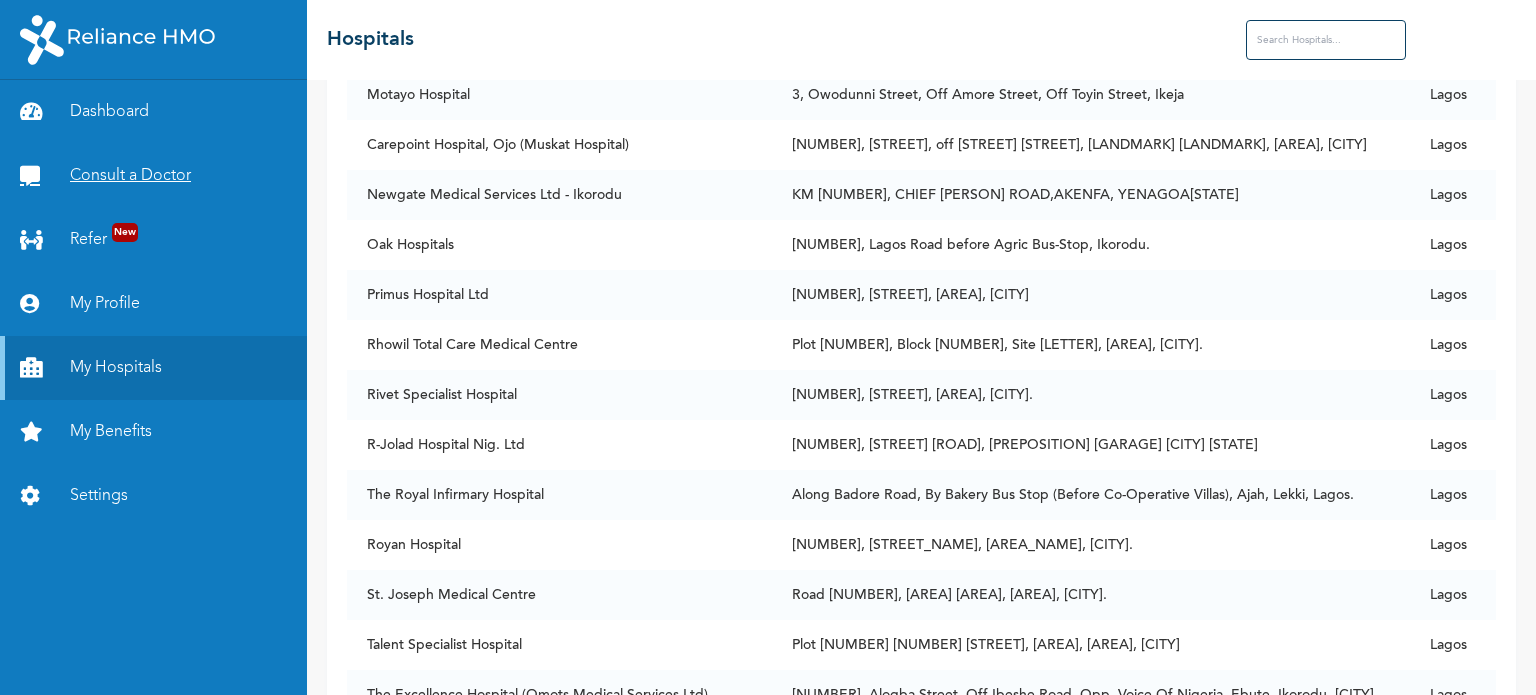 click on "Consult a Doctor" at bounding box center (153, 176) 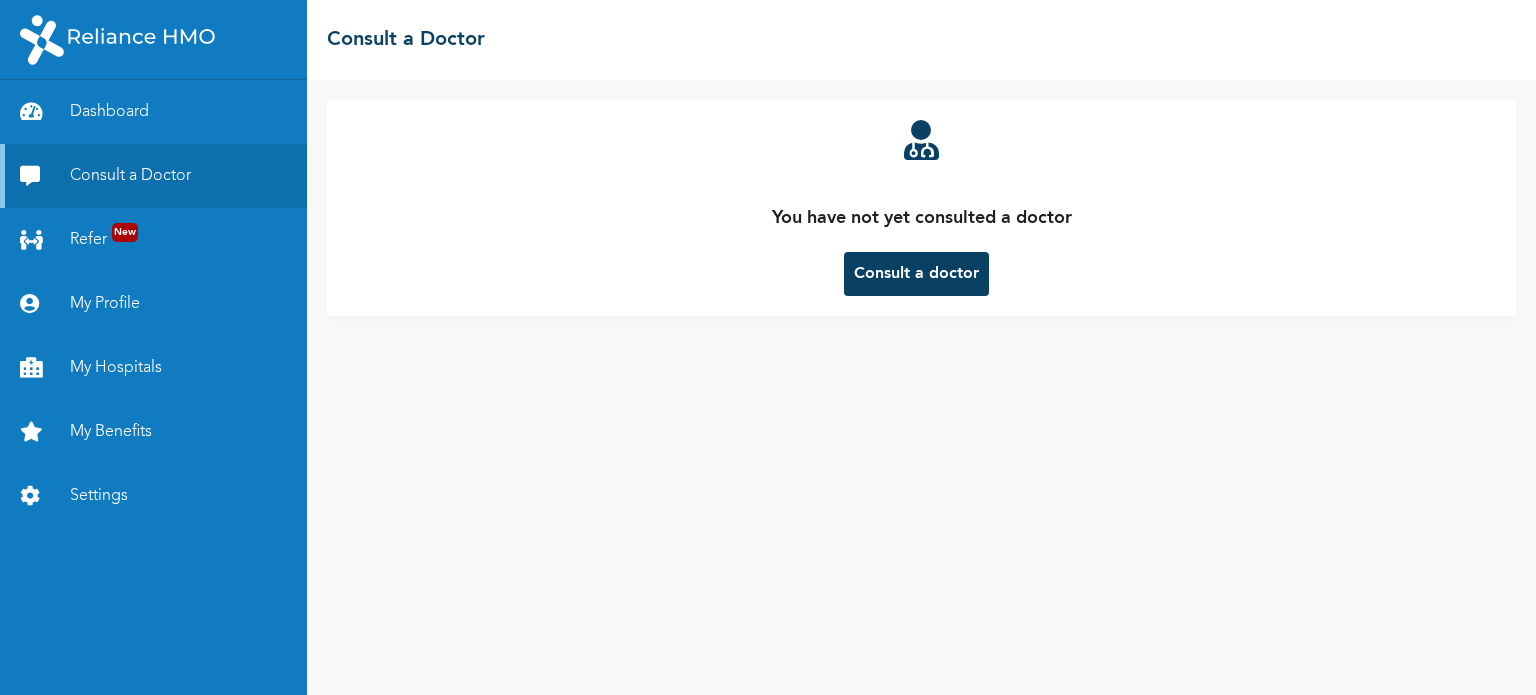 click on "Consult a doctor" at bounding box center [916, 274] 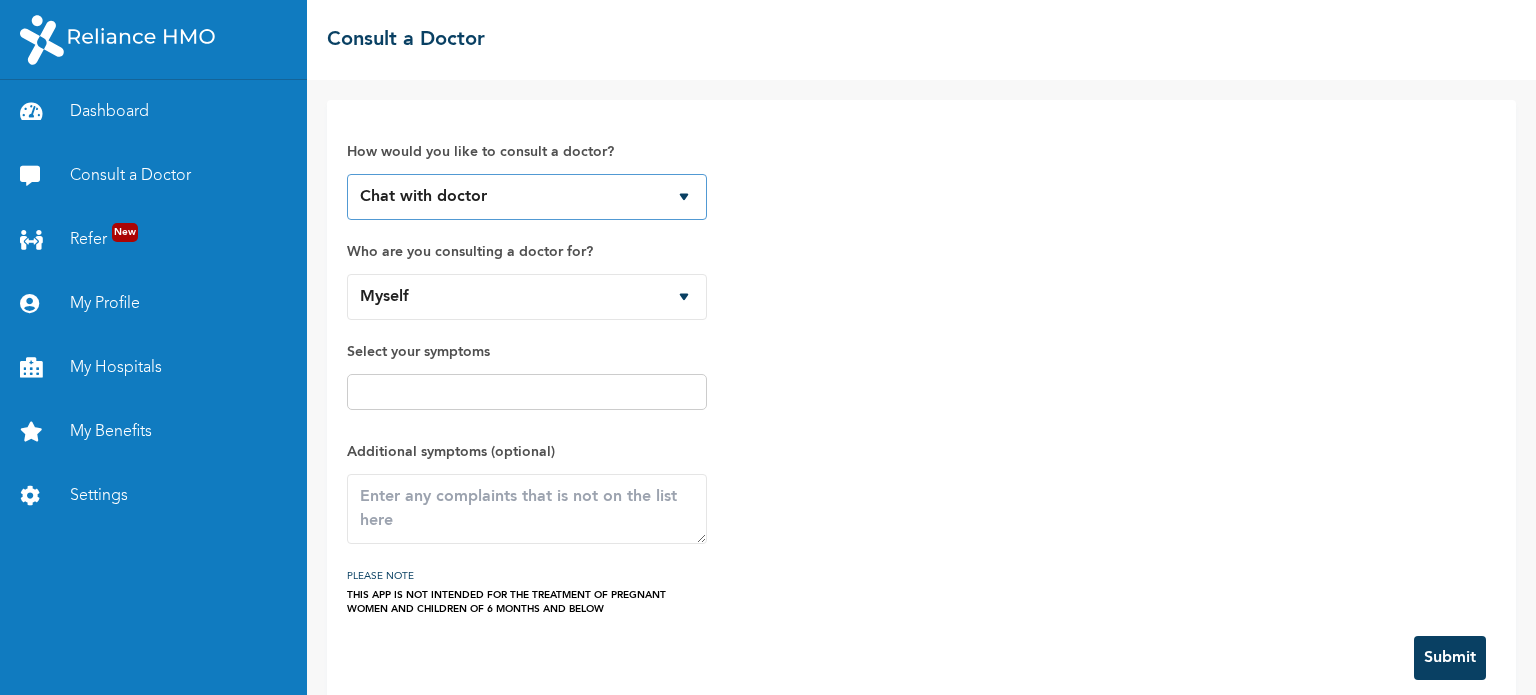 click on "Chat with doctor Phone Call" at bounding box center [527, 197] 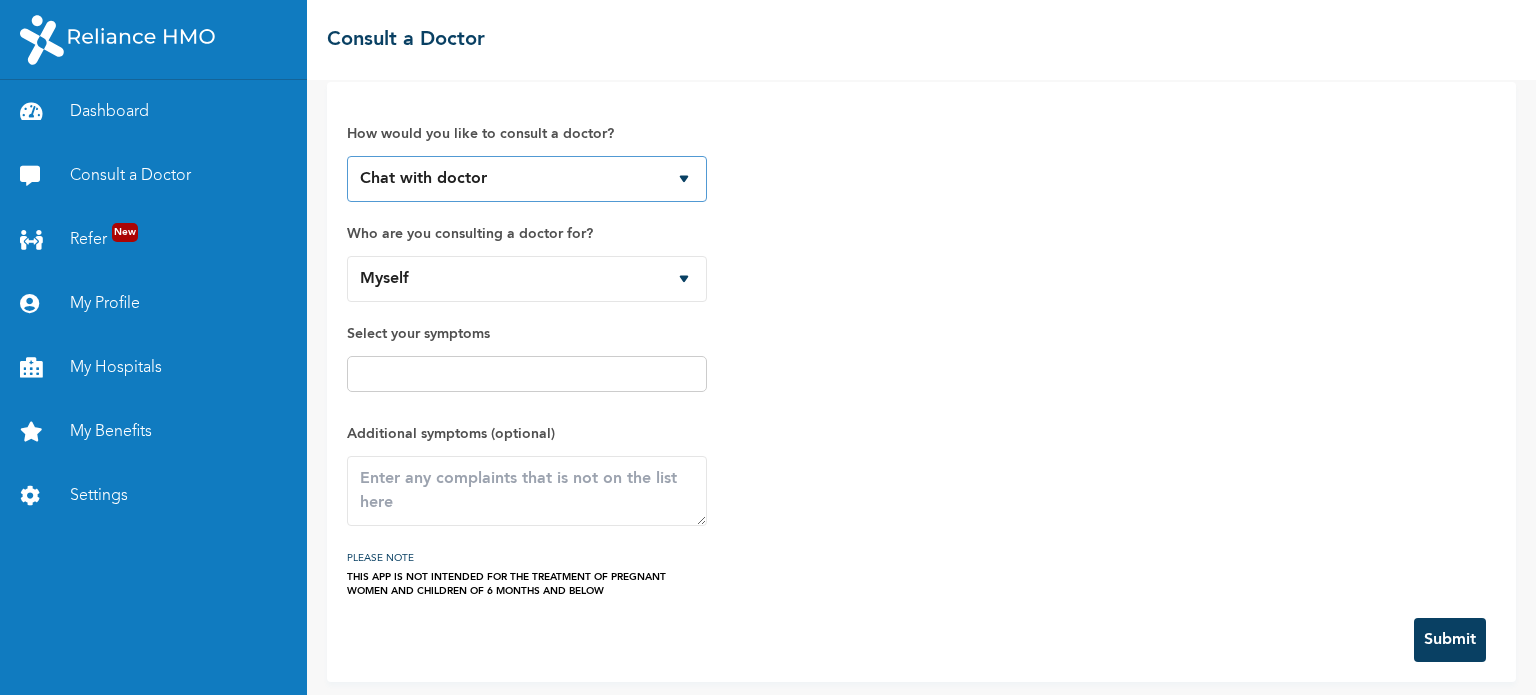 scroll, scrollTop: 23, scrollLeft: 0, axis: vertical 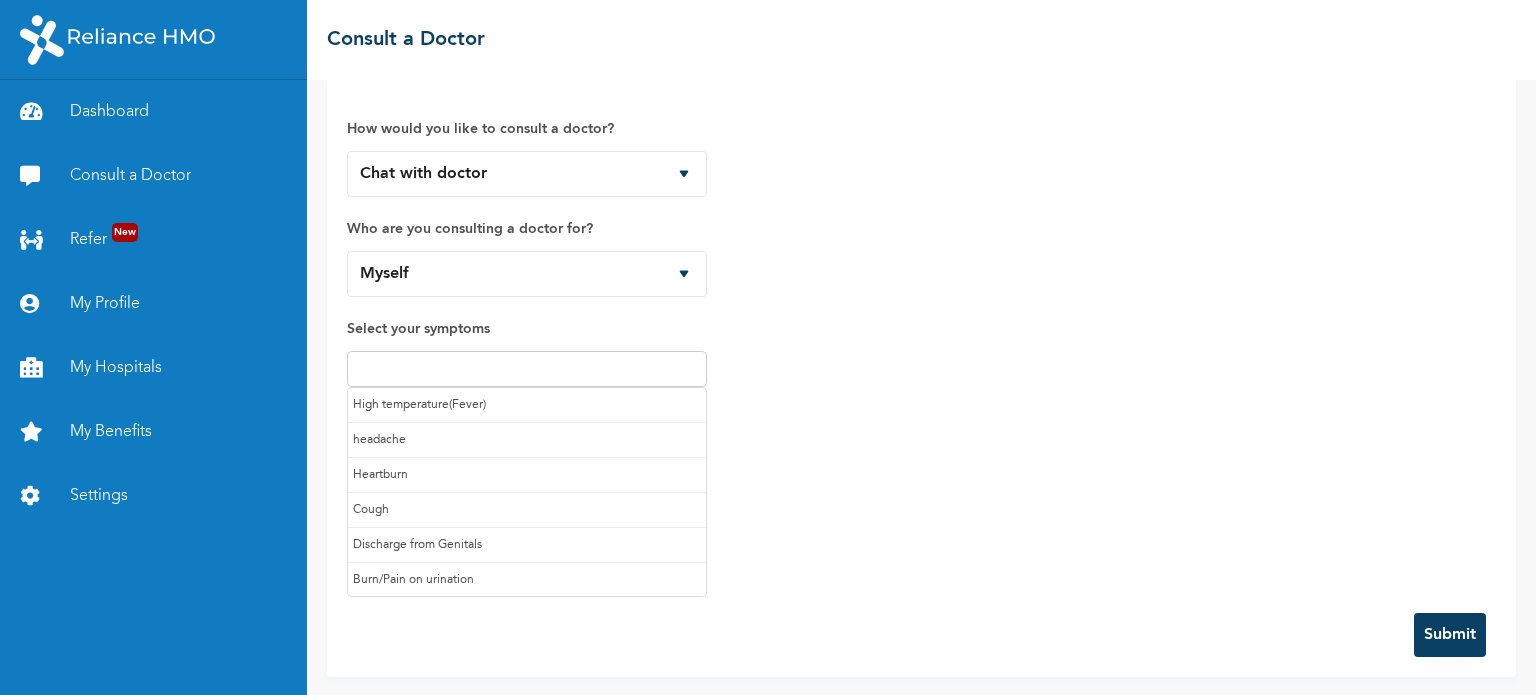 click at bounding box center [527, 369] 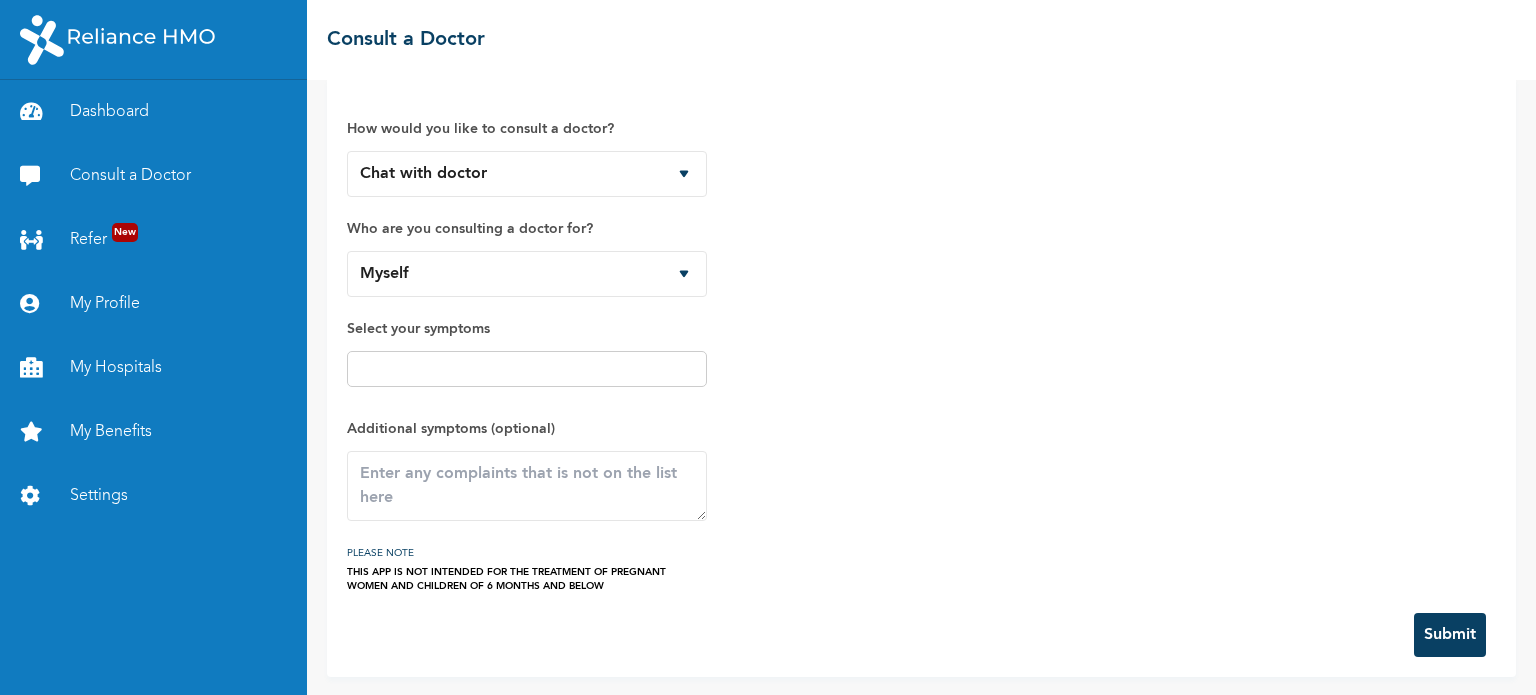 click on "How would you like to consult a doctor? Chat with doctor Phone Call Who are you consulting a doctor for? Myself Select your symptoms Additional symptoms (optional) PLEASE NOTE THIS APP IS NOT INTENDED FOR THE TREATMENT OF PREGNANT WOMEN AND CHILDREN OF 6 MONTHS AND BELOW" at bounding box center [921, 345] 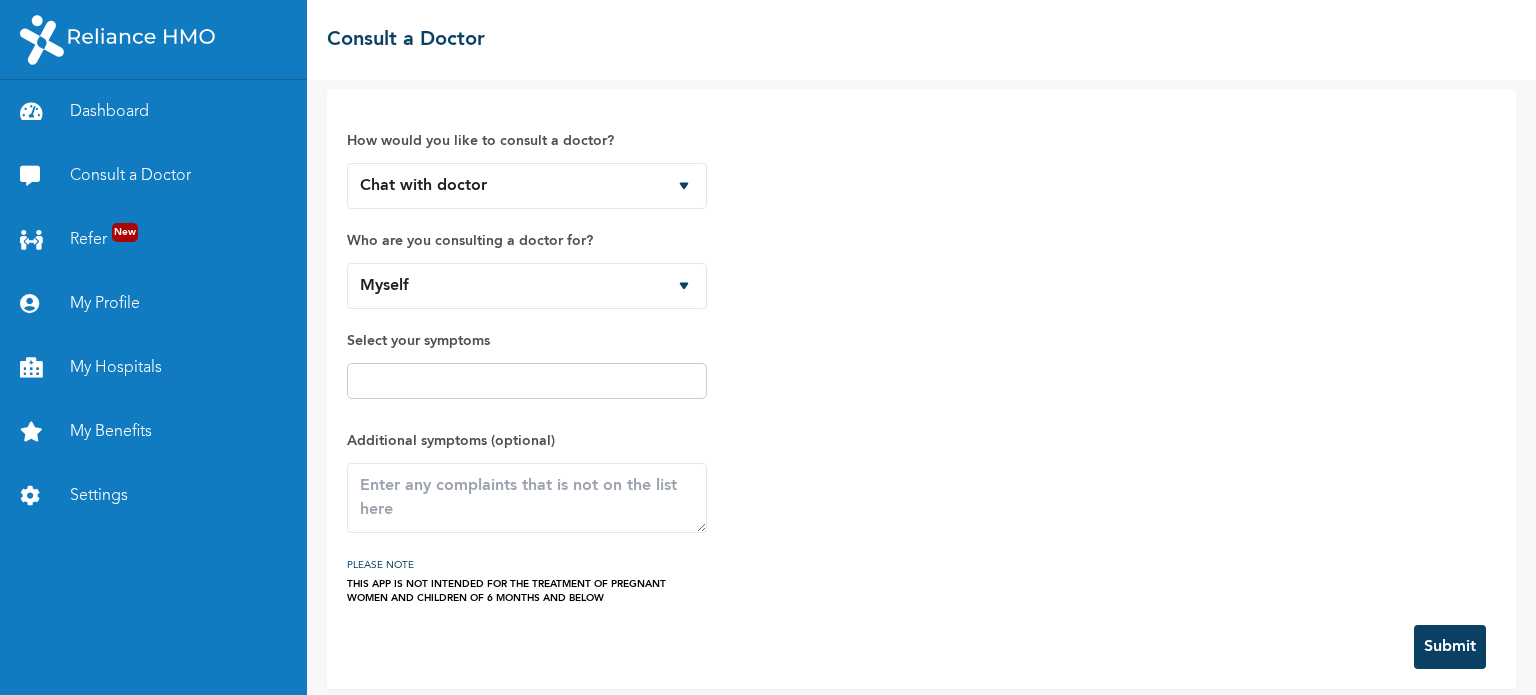 scroll, scrollTop: 0, scrollLeft: 0, axis: both 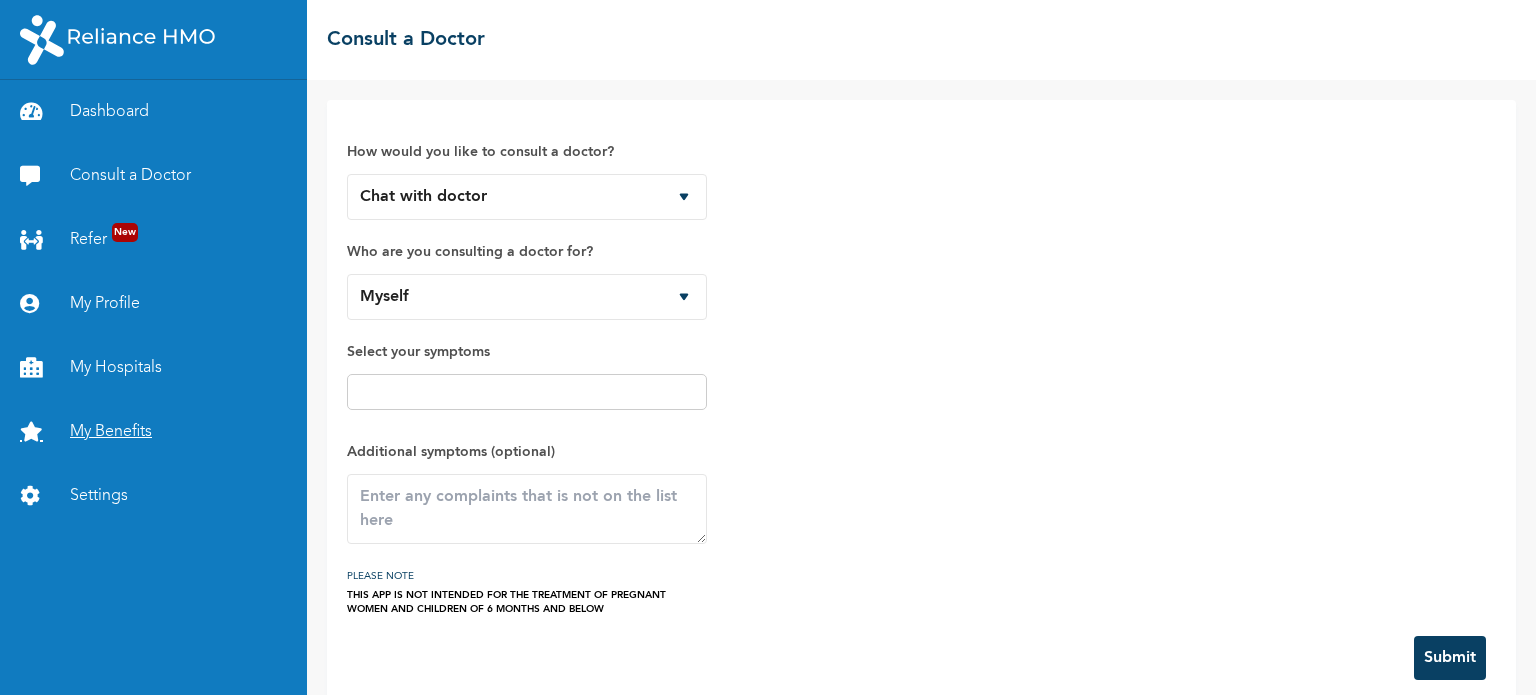 click on "My Benefits" at bounding box center [153, 432] 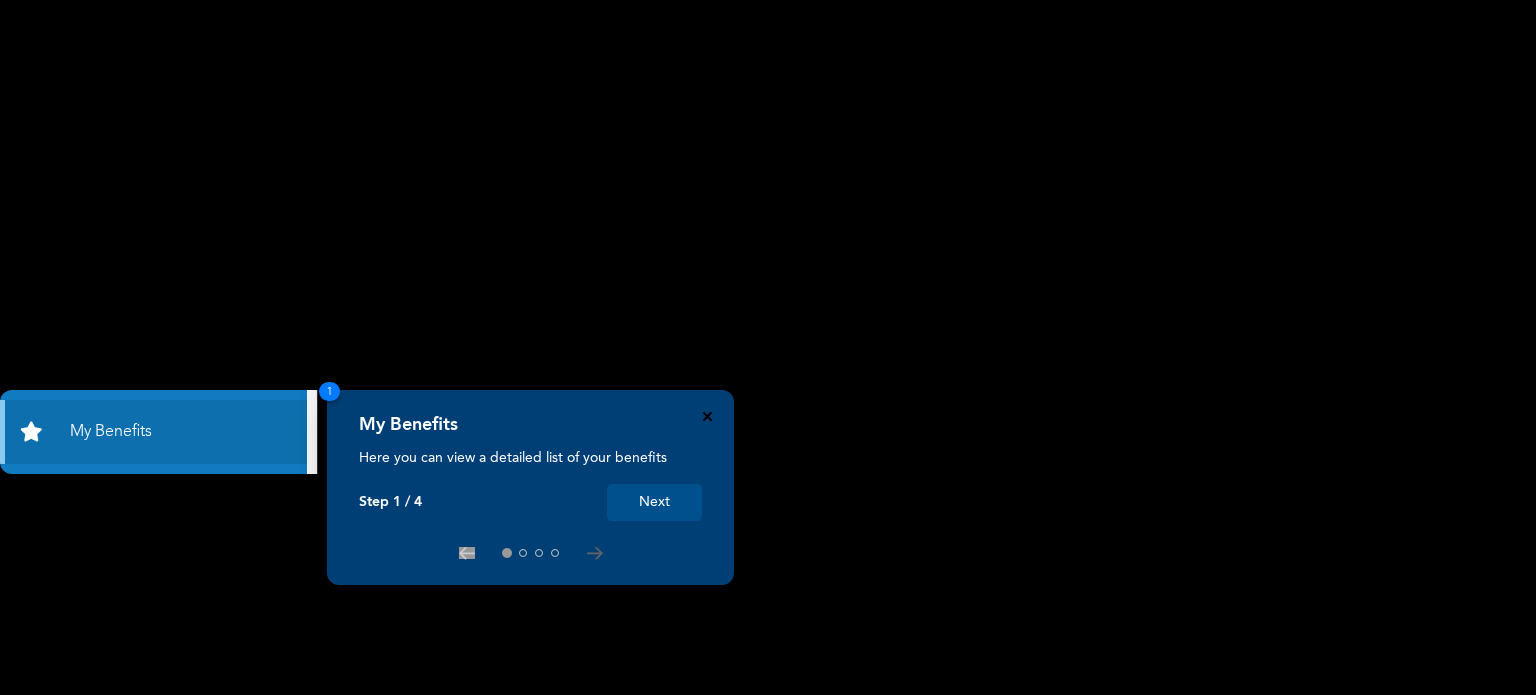 drag, startPoint x: 714, startPoint y: 403, endPoint x: 706, endPoint y: 413, distance: 12.806249 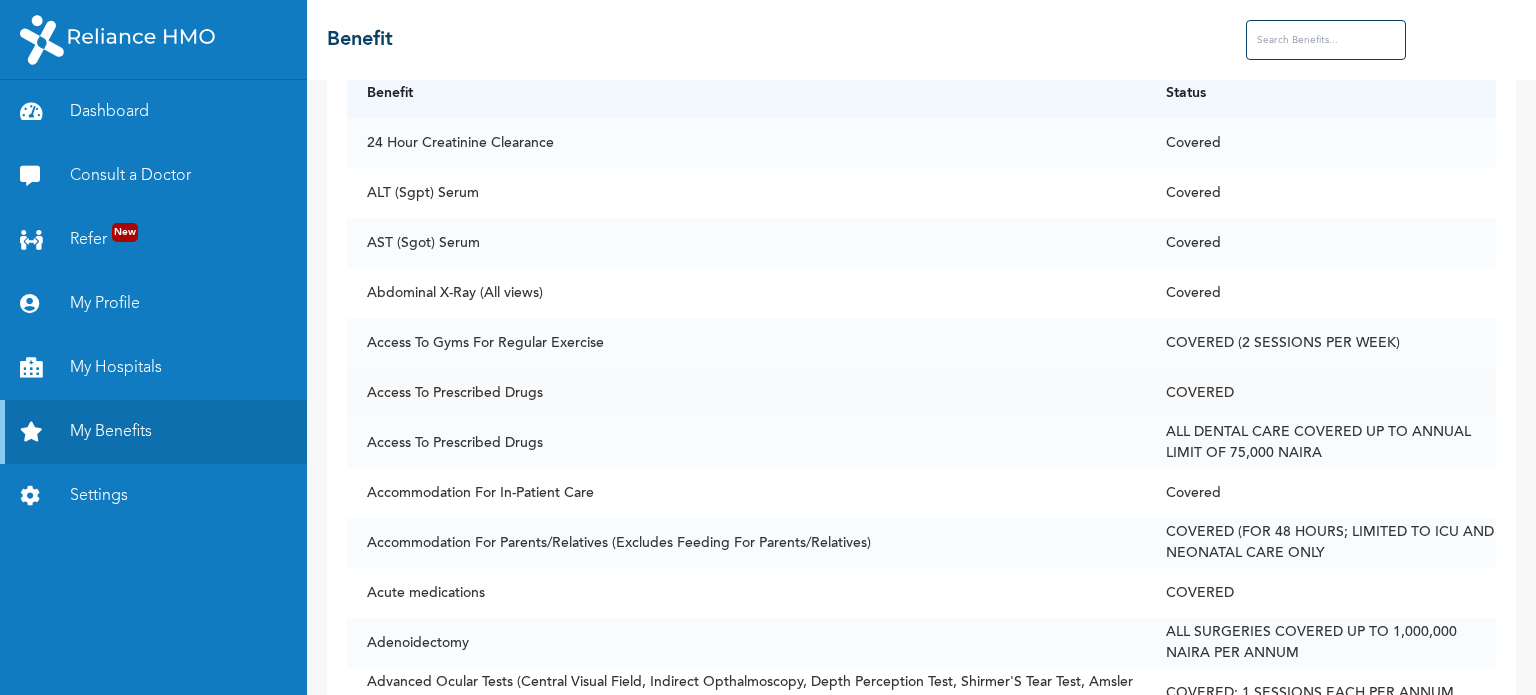 scroll, scrollTop: 200, scrollLeft: 0, axis: vertical 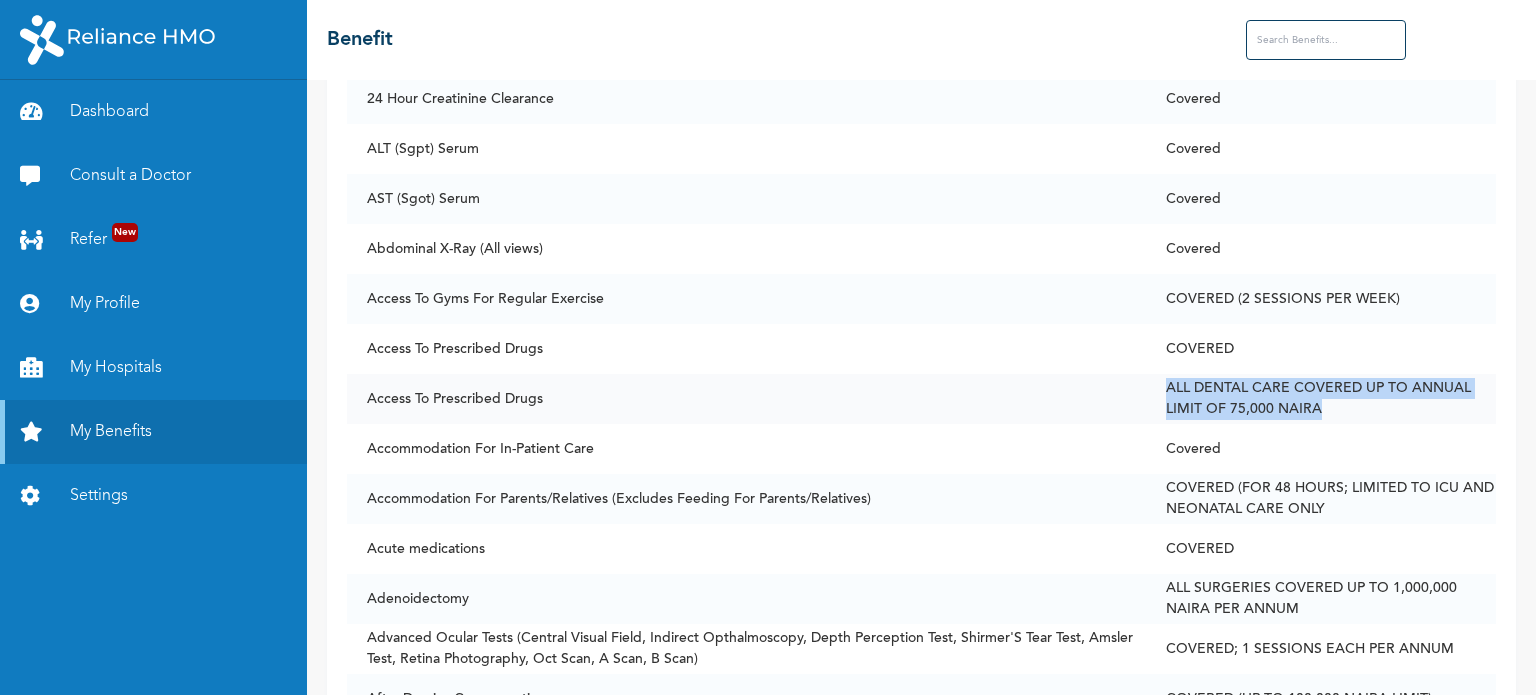 drag, startPoint x: 1320, startPoint y: 412, endPoint x: 1155, endPoint y: 390, distance: 166.4602 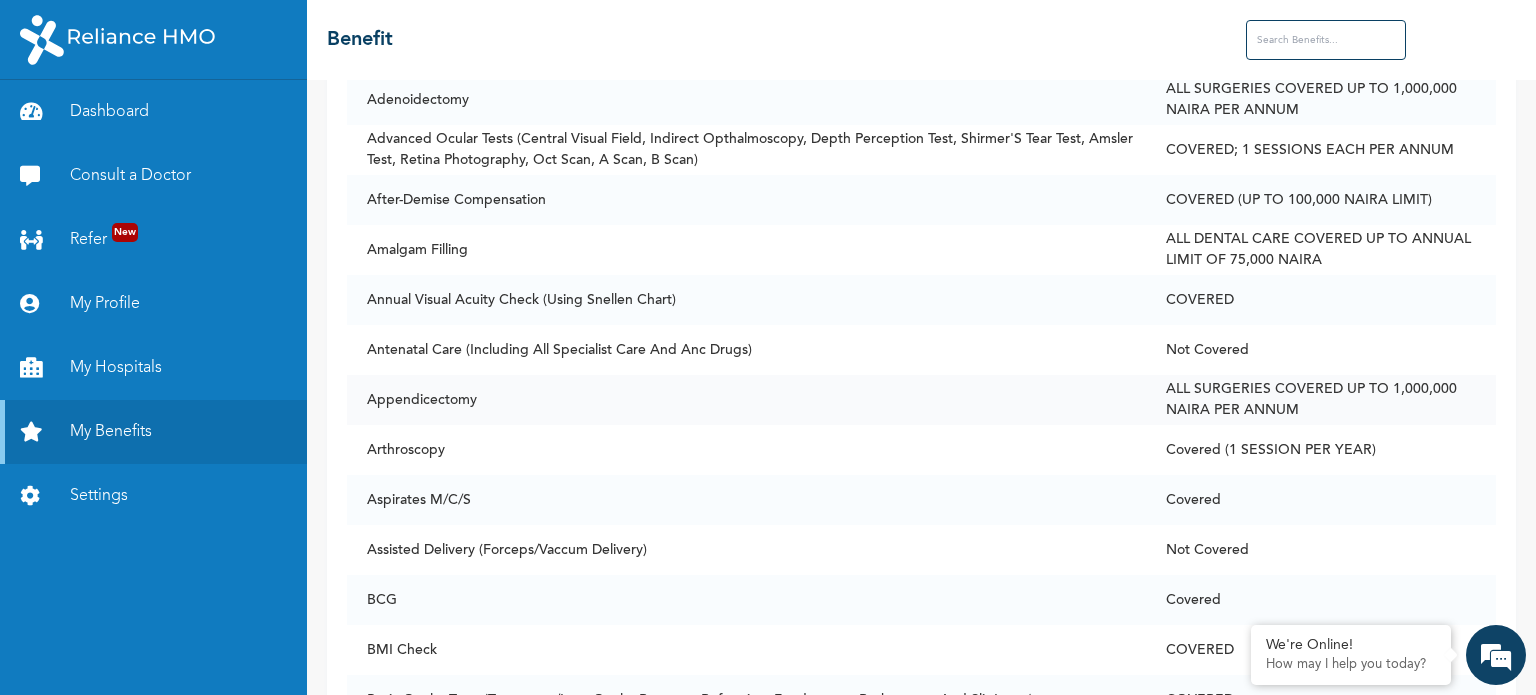 scroll, scrollTop: 700, scrollLeft: 0, axis: vertical 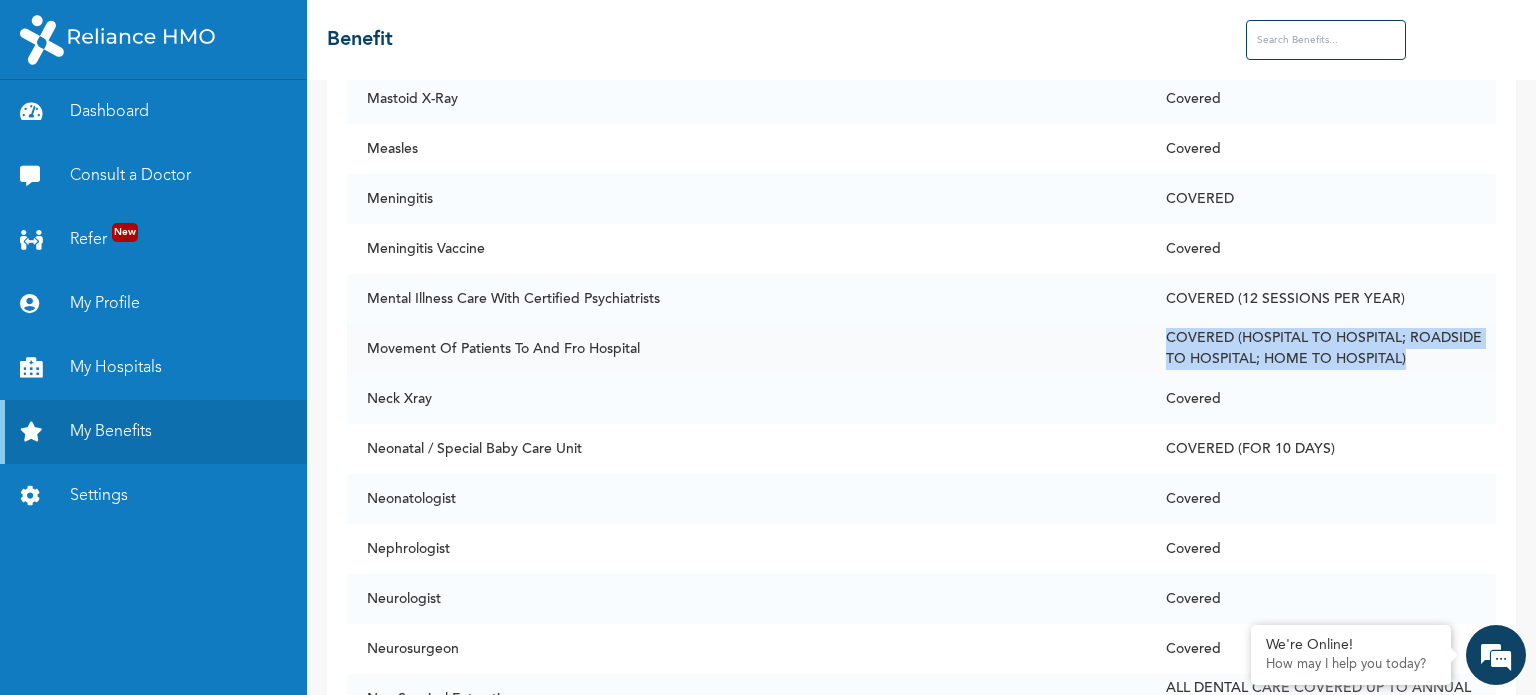drag, startPoint x: 1409, startPoint y: 363, endPoint x: 1140, endPoint y: 333, distance: 270.6677 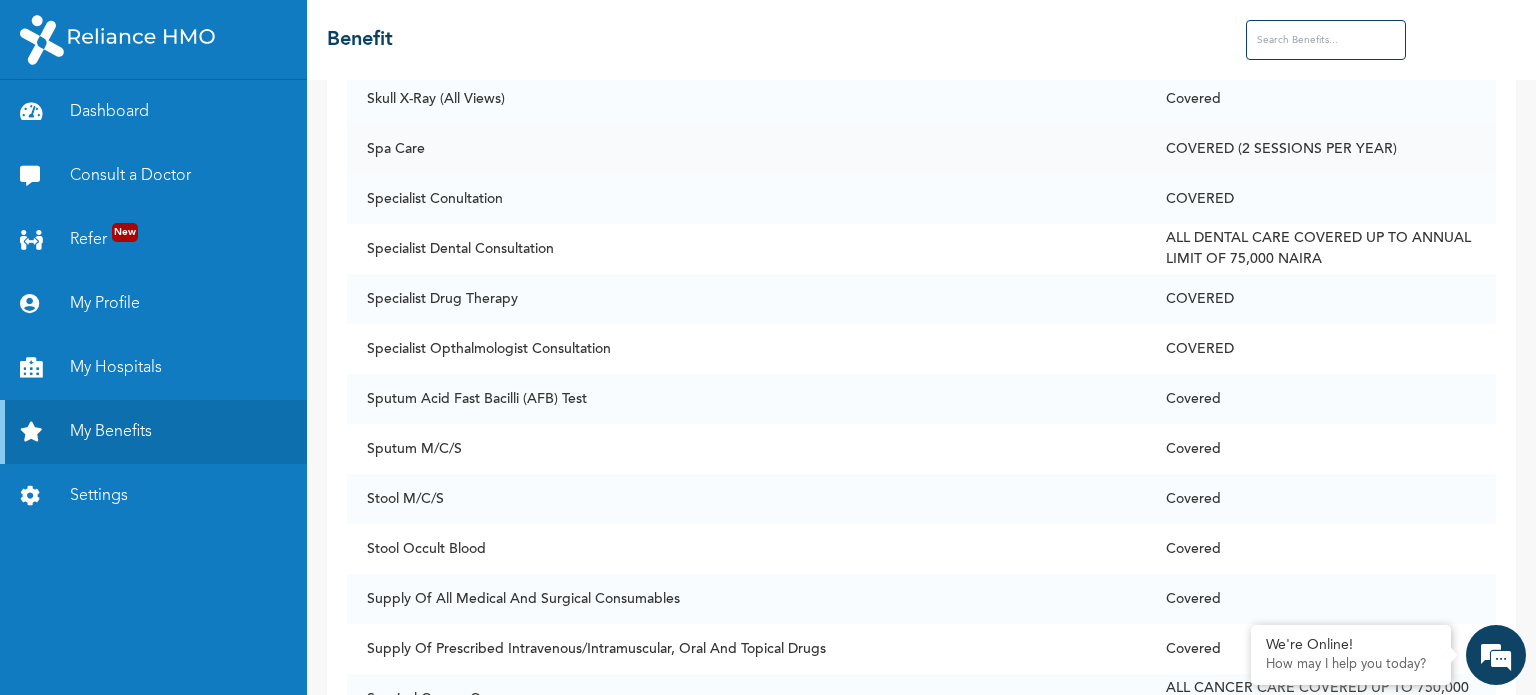 scroll, scrollTop: 13400, scrollLeft: 0, axis: vertical 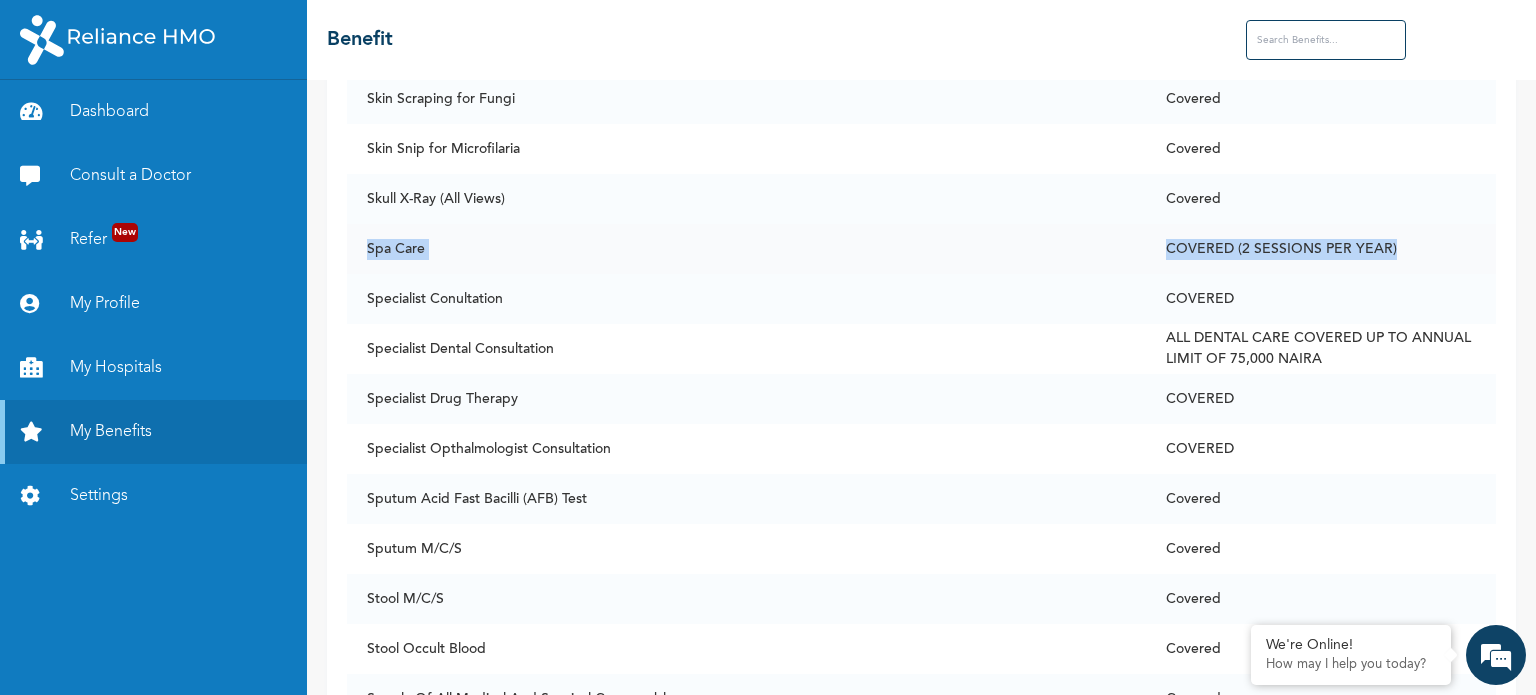 drag, startPoint x: 1355, startPoint y: 256, endPoint x: 370, endPoint y: 248, distance: 985.0325 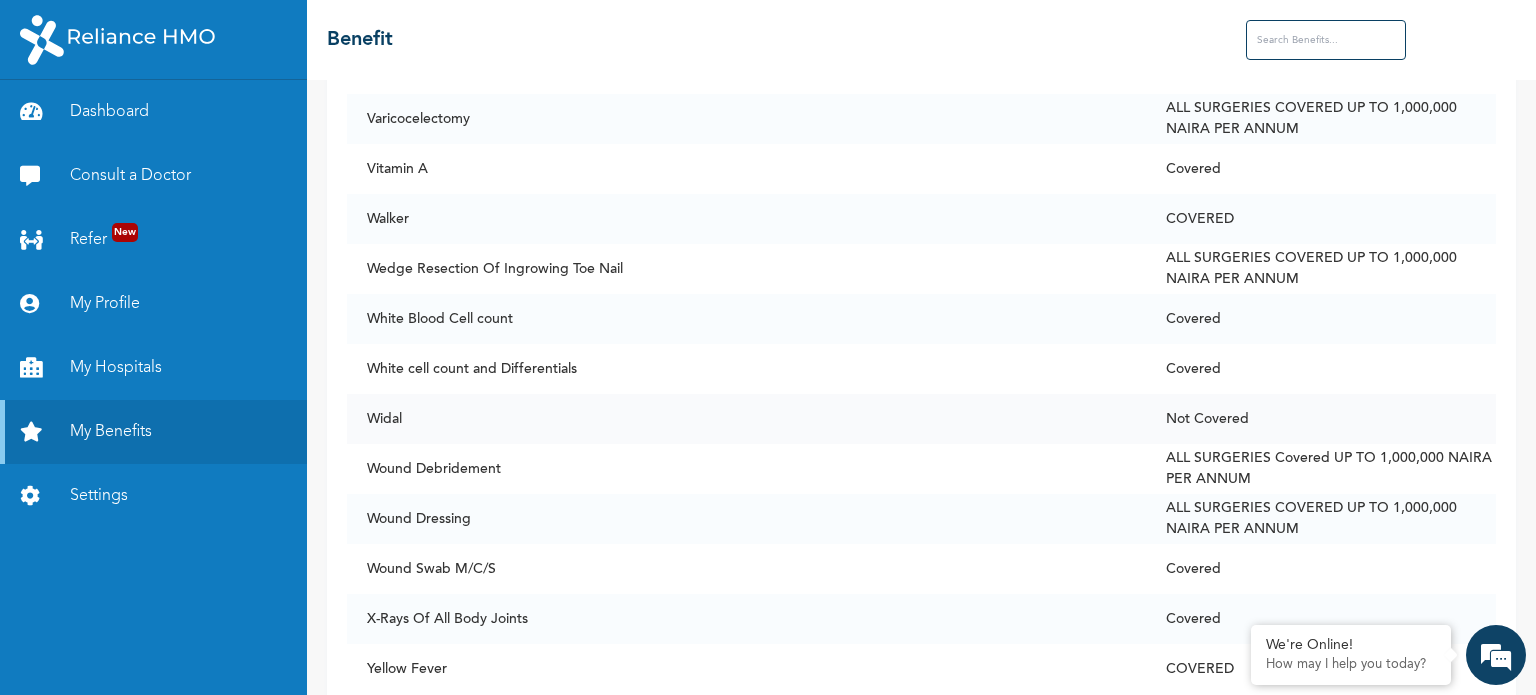 scroll, scrollTop: 15334, scrollLeft: 0, axis: vertical 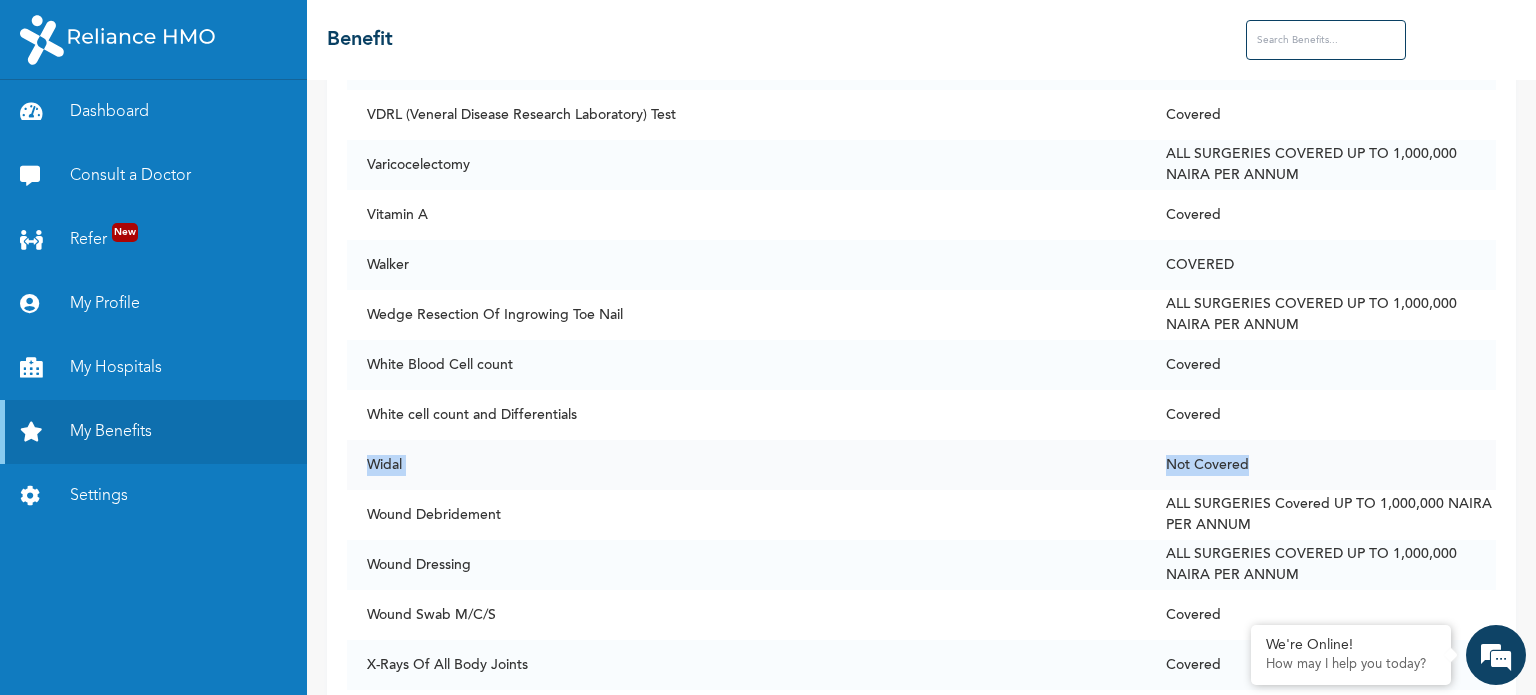 drag, startPoint x: 364, startPoint y: 463, endPoint x: 1268, endPoint y: 463, distance: 904 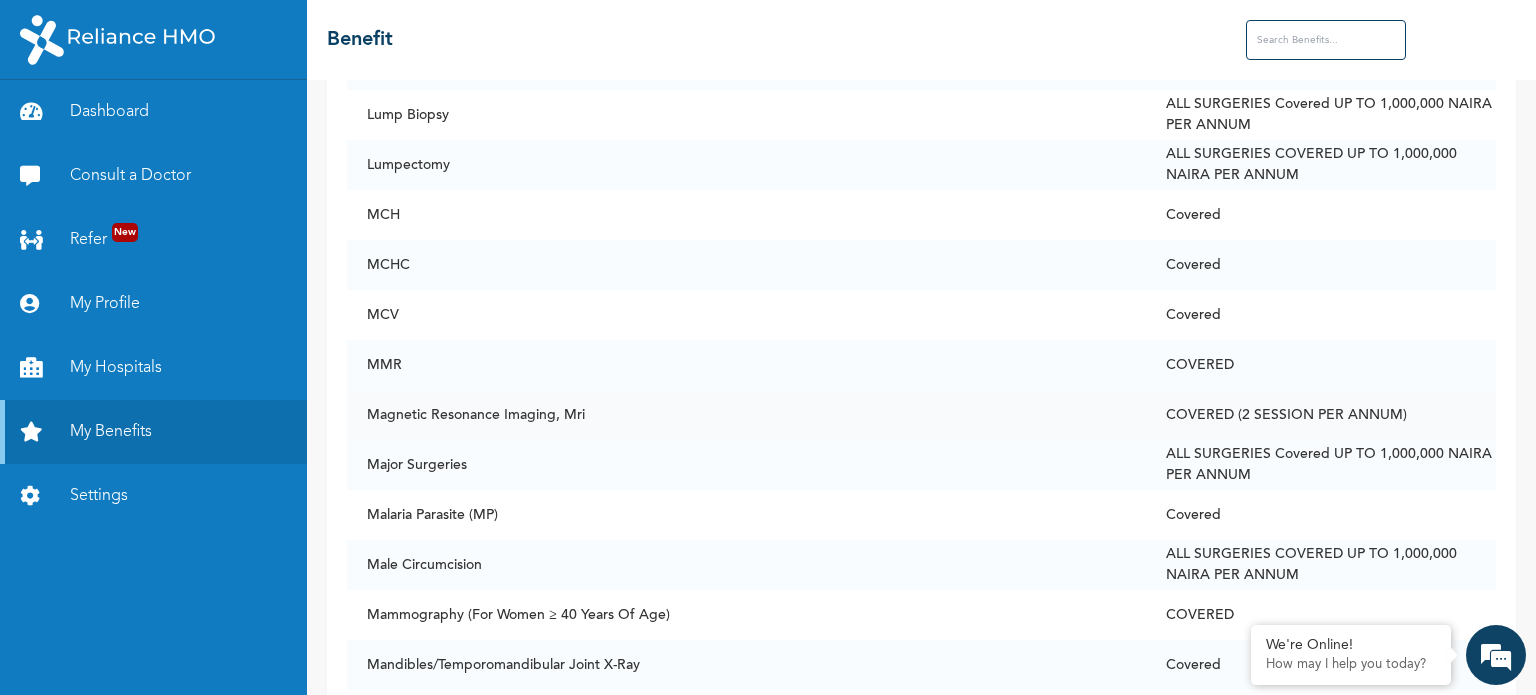 scroll, scrollTop: 8334, scrollLeft: 0, axis: vertical 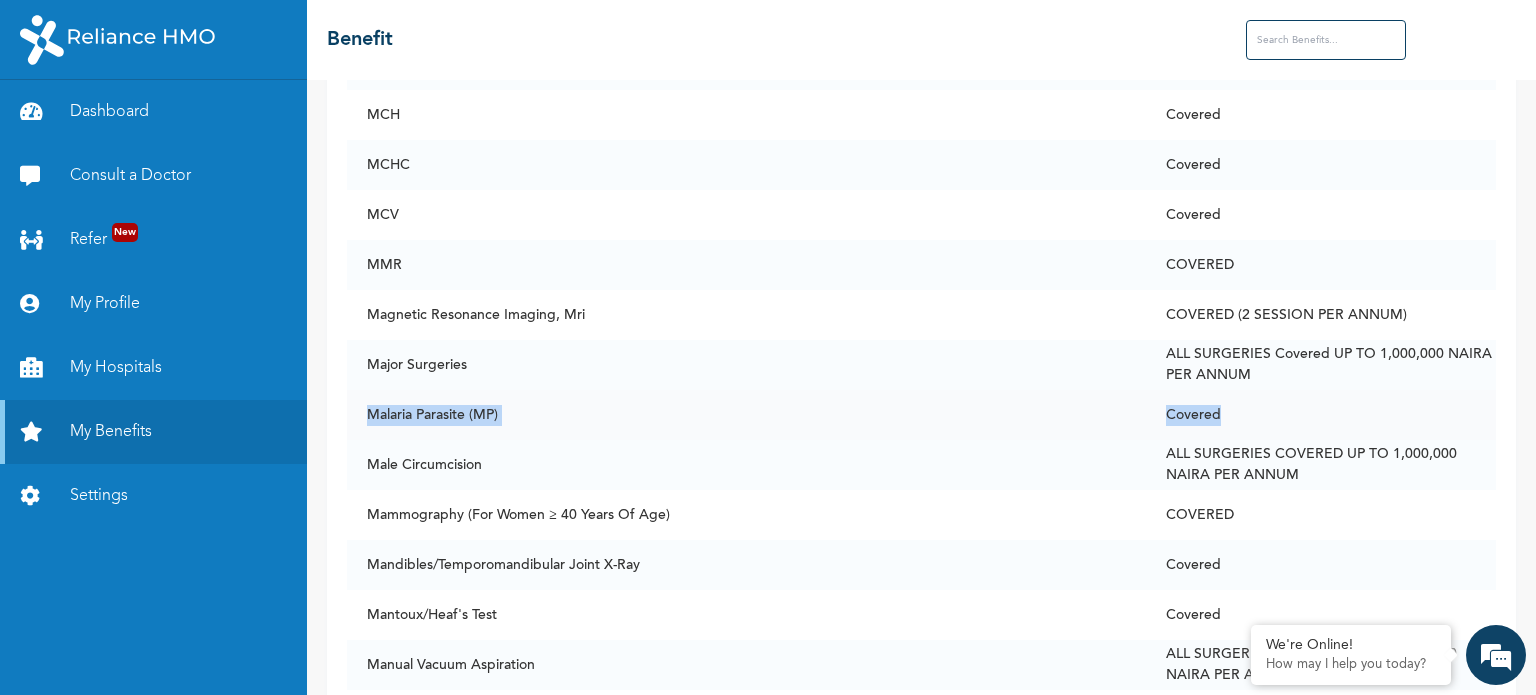 drag, startPoint x: 360, startPoint y: 415, endPoint x: 1232, endPoint y: 427, distance: 872.0826 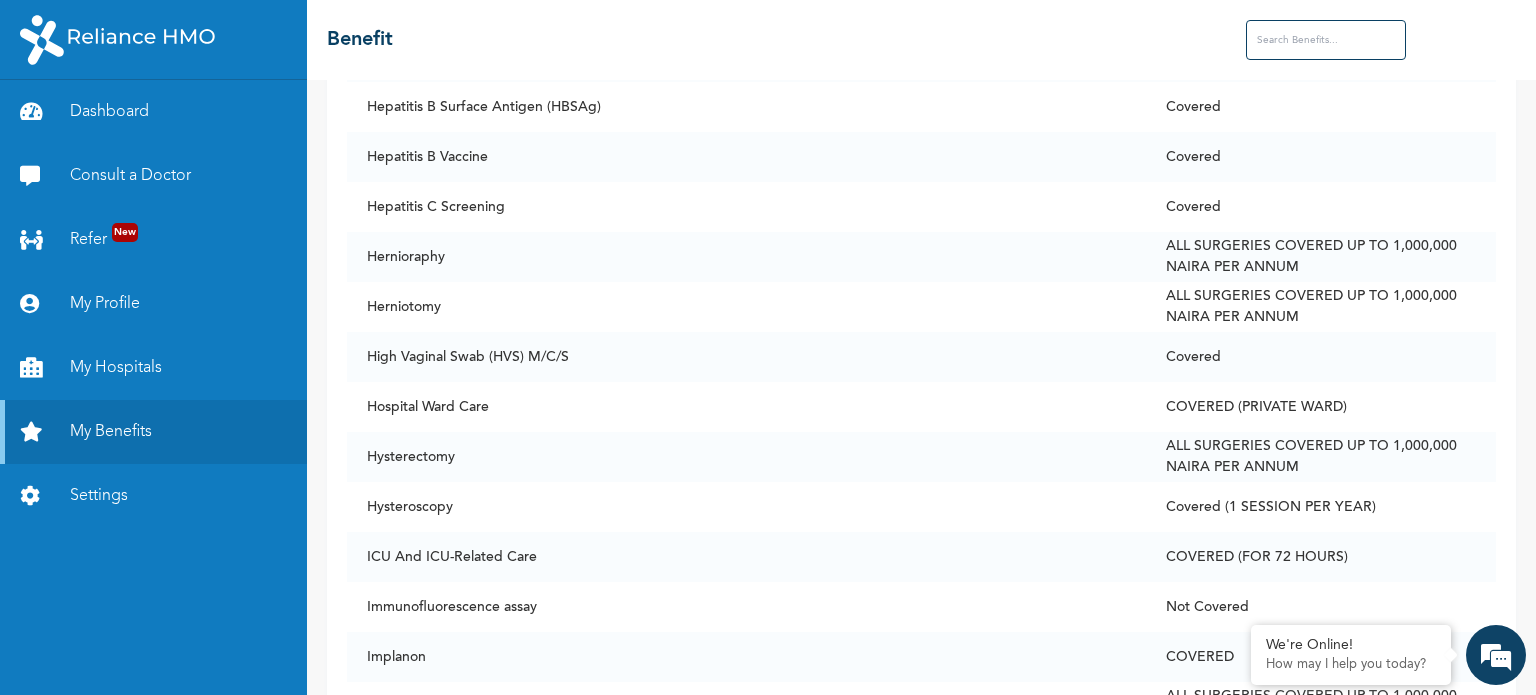 scroll, scrollTop: 6534, scrollLeft: 0, axis: vertical 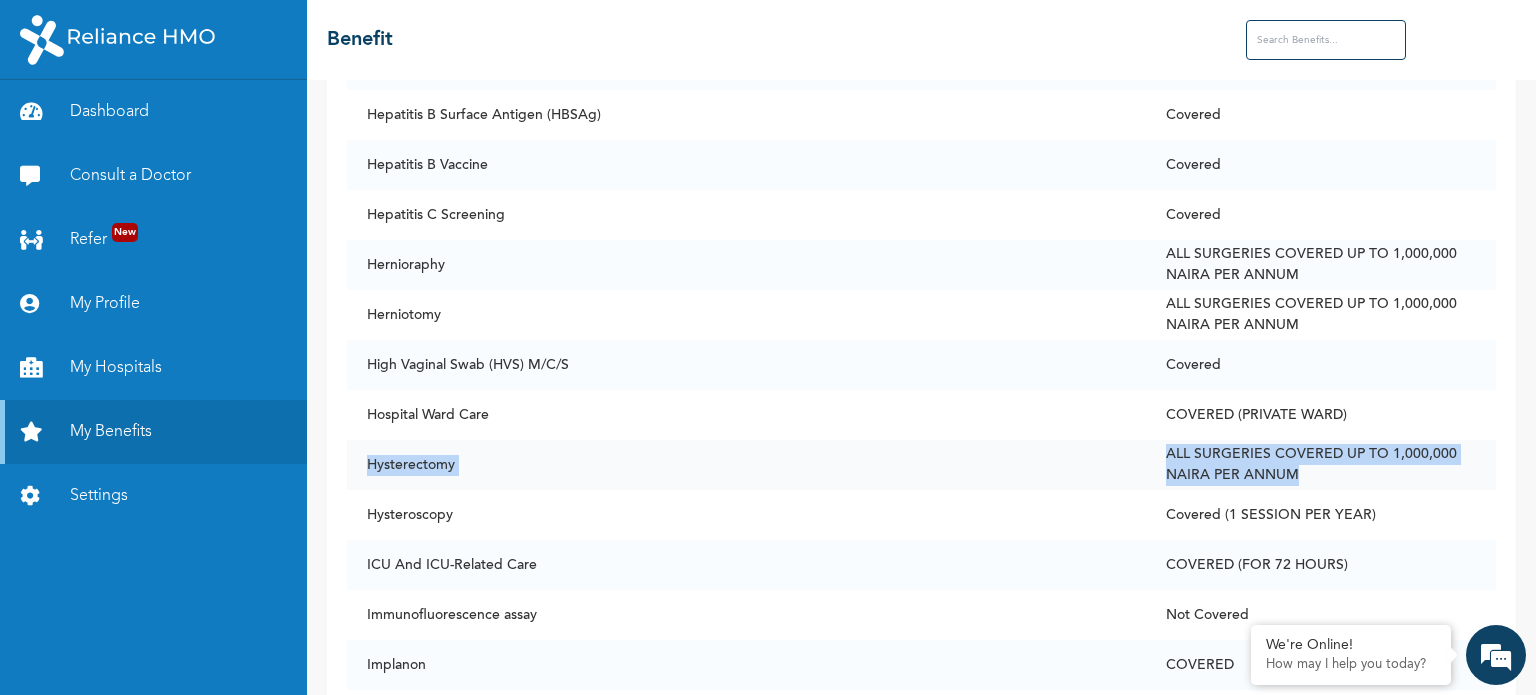 drag, startPoint x: 368, startPoint y: 467, endPoint x: 1330, endPoint y: 486, distance: 962.1876 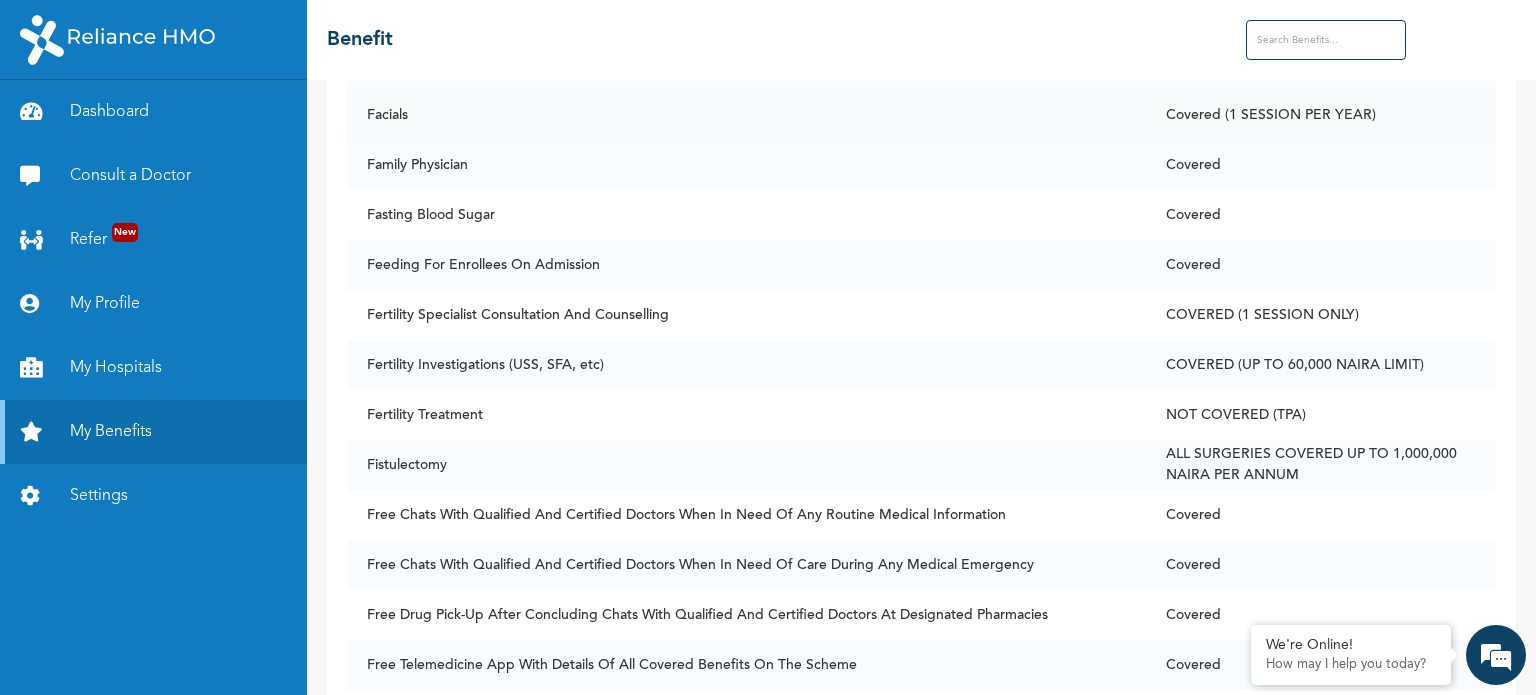 scroll, scrollTop: 4534, scrollLeft: 0, axis: vertical 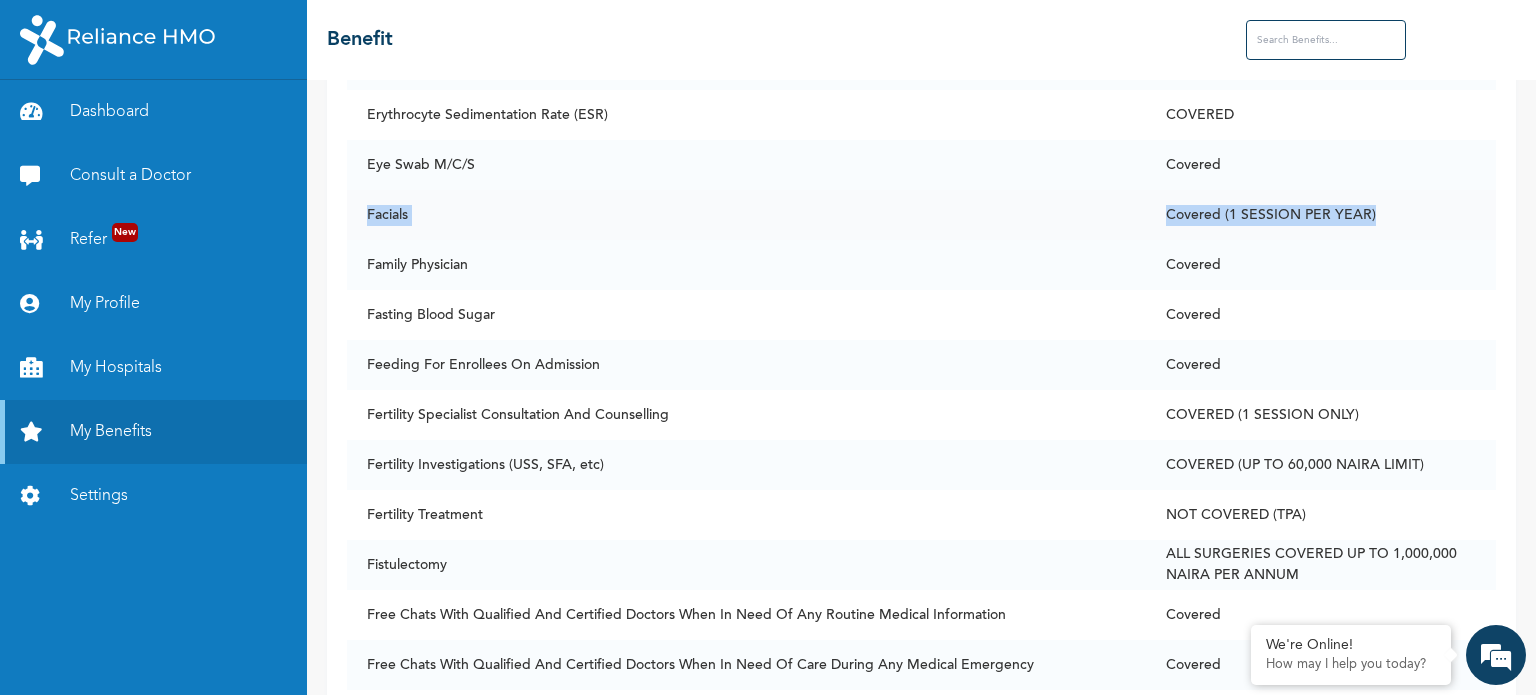 drag, startPoint x: 1372, startPoint y: 214, endPoint x: 348, endPoint y: 210, distance: 1024.0078 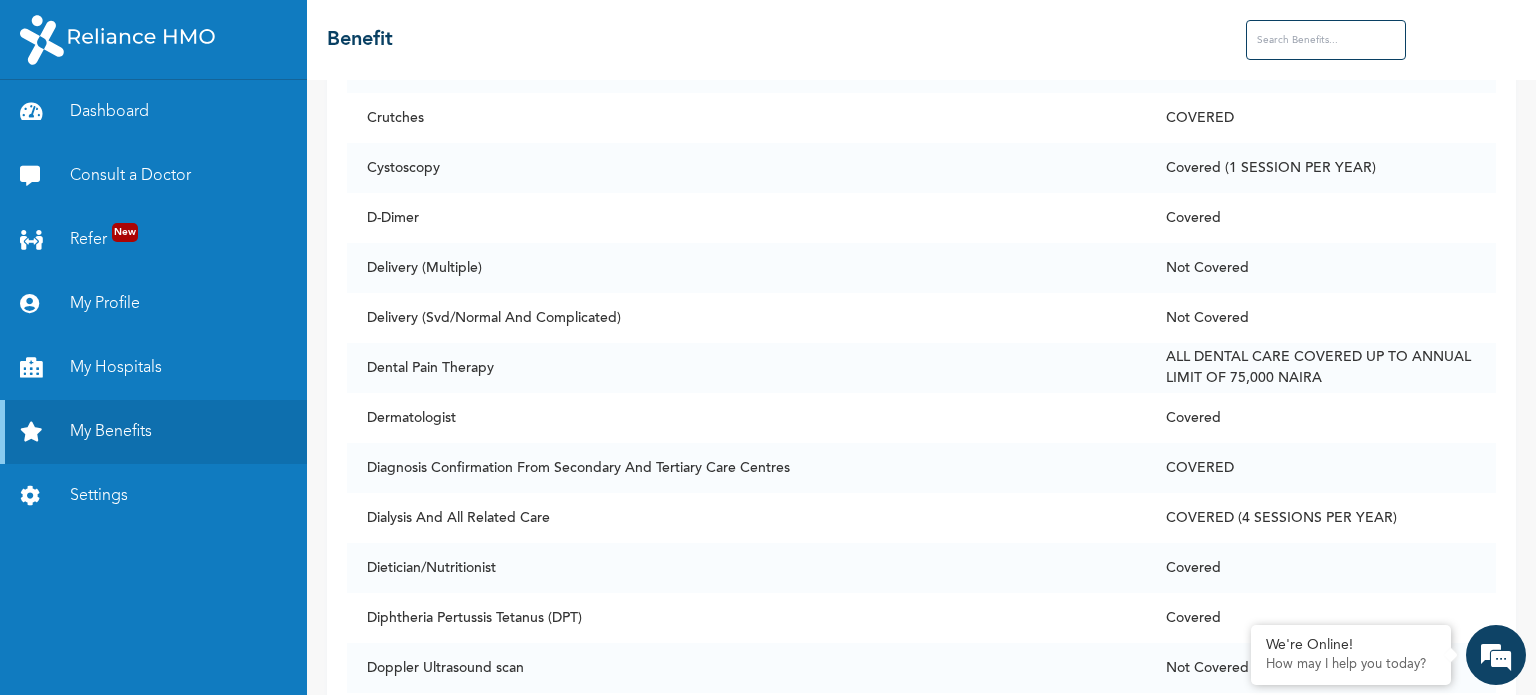 scroll, scrollTop: 3234, scrollLeft: 0, axis: vertical 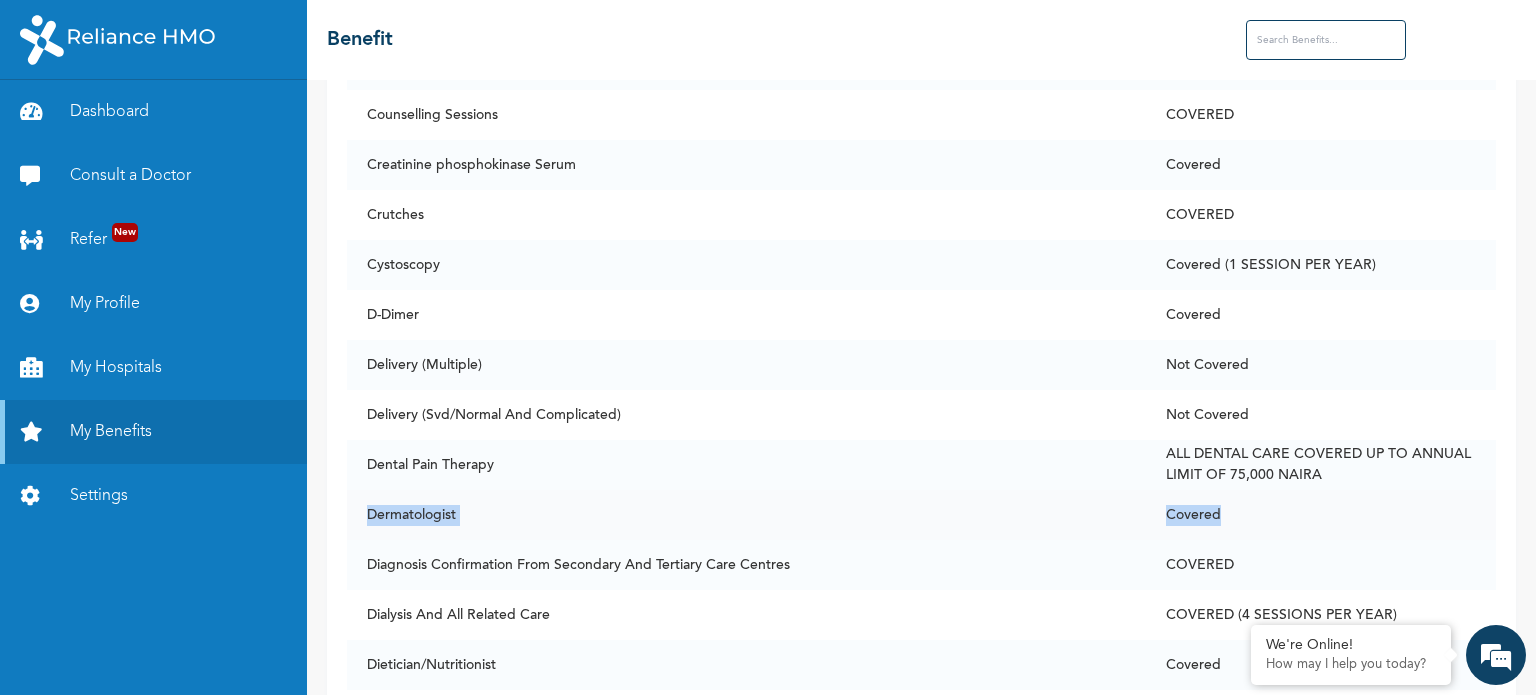 drag, startPoint x: 1236, startPoint y: 511, endPoint x: 357, endPoint y: 527, distance: 879.1456 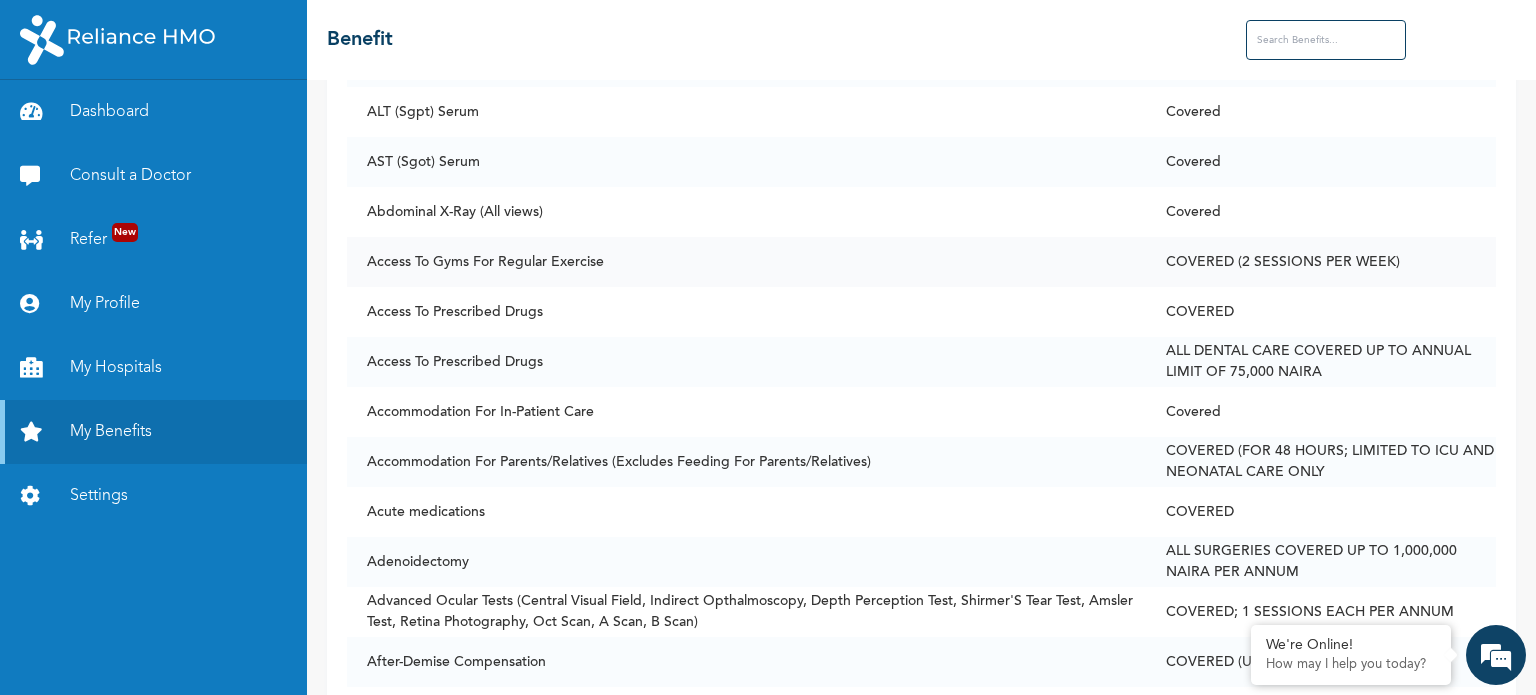scroll, scrollTop: 300, scrollLeft: 0, axis: vertical 